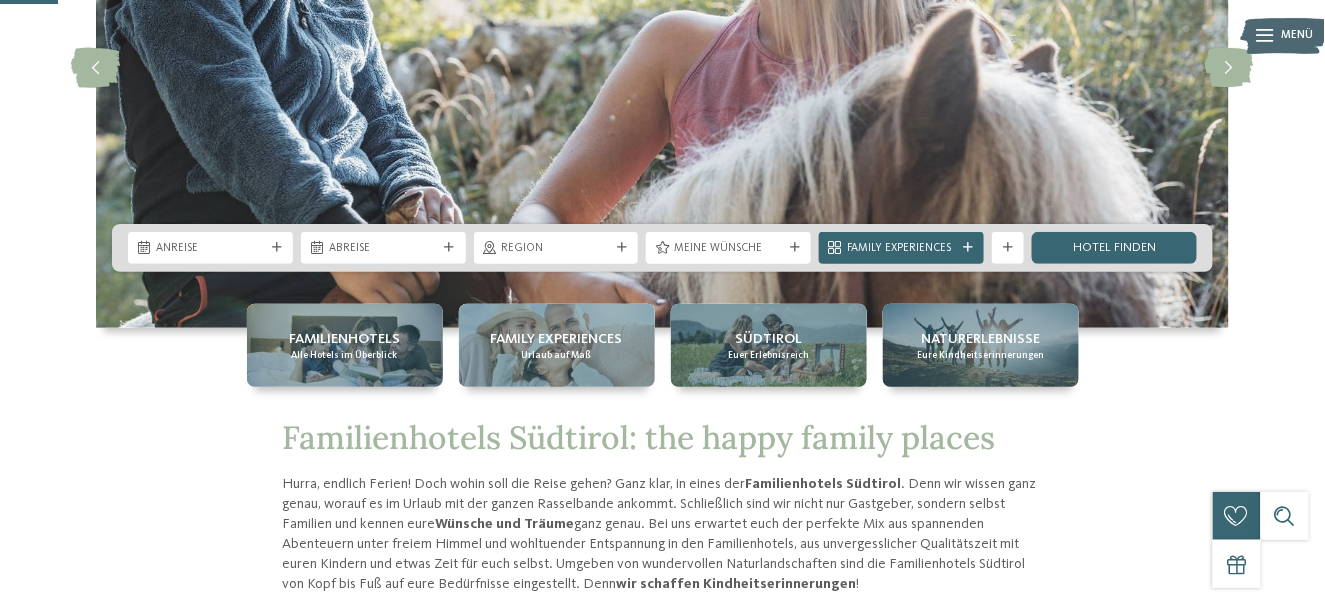 scroll, scrollTop: 300, scrollLeft: 0, axis: vertical 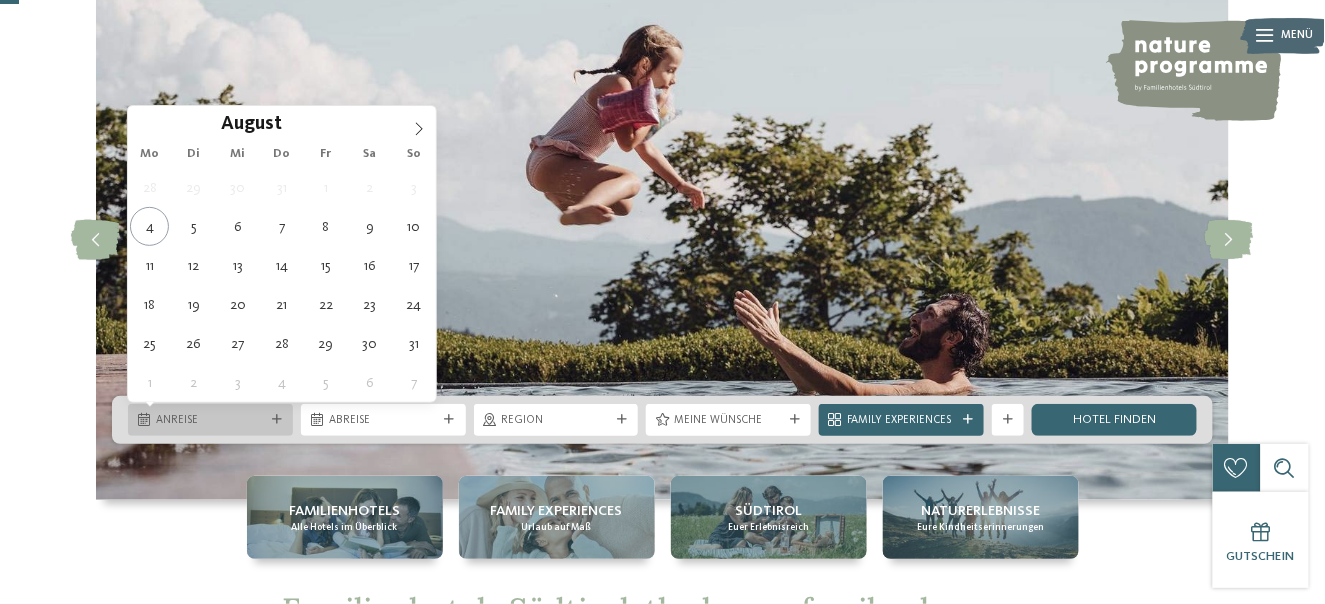 click on "Anreise" at bounding box center (210, 421) 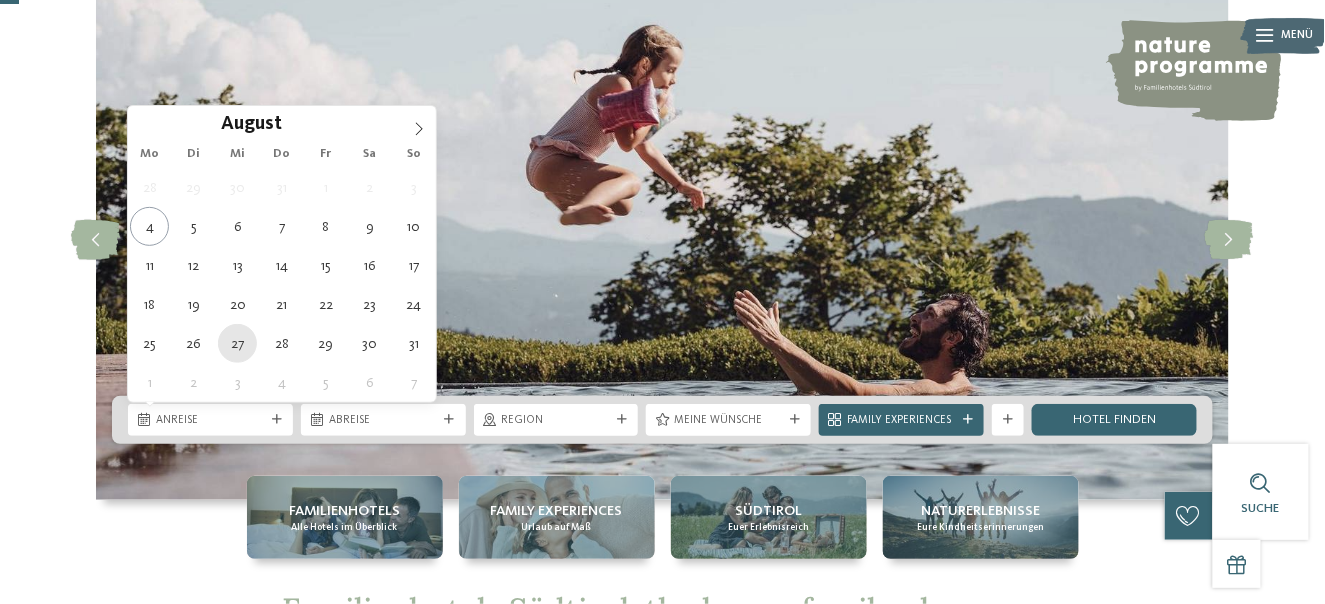 type on "[DATE]" 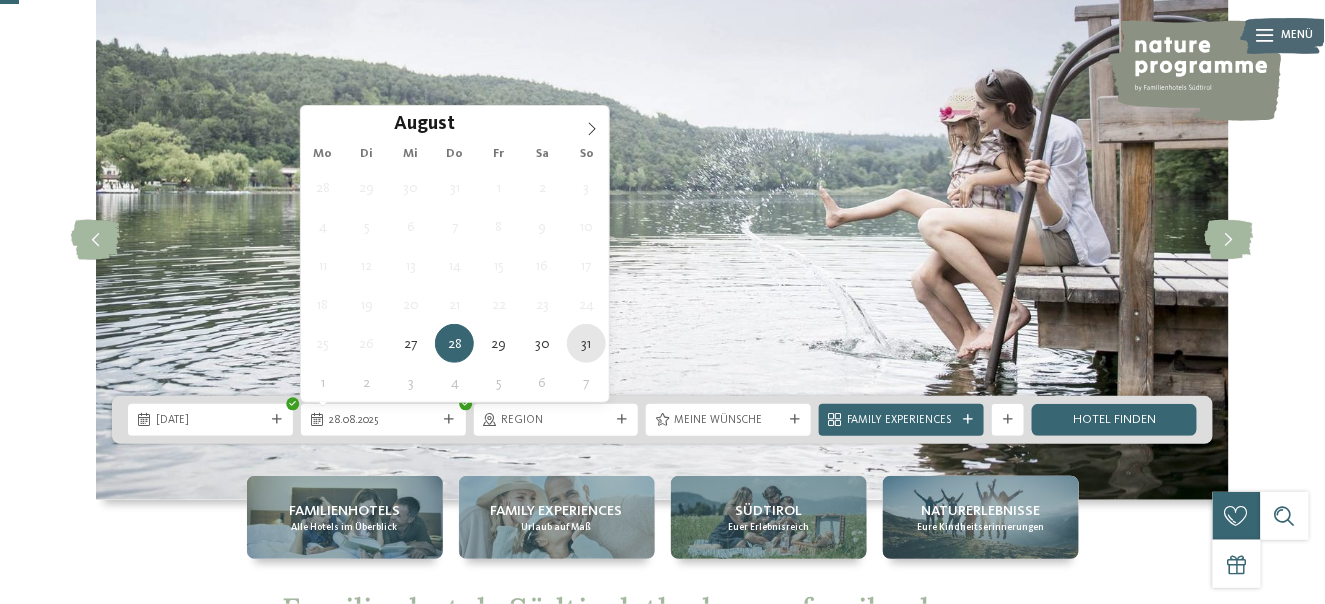 type on "31.08.2025" 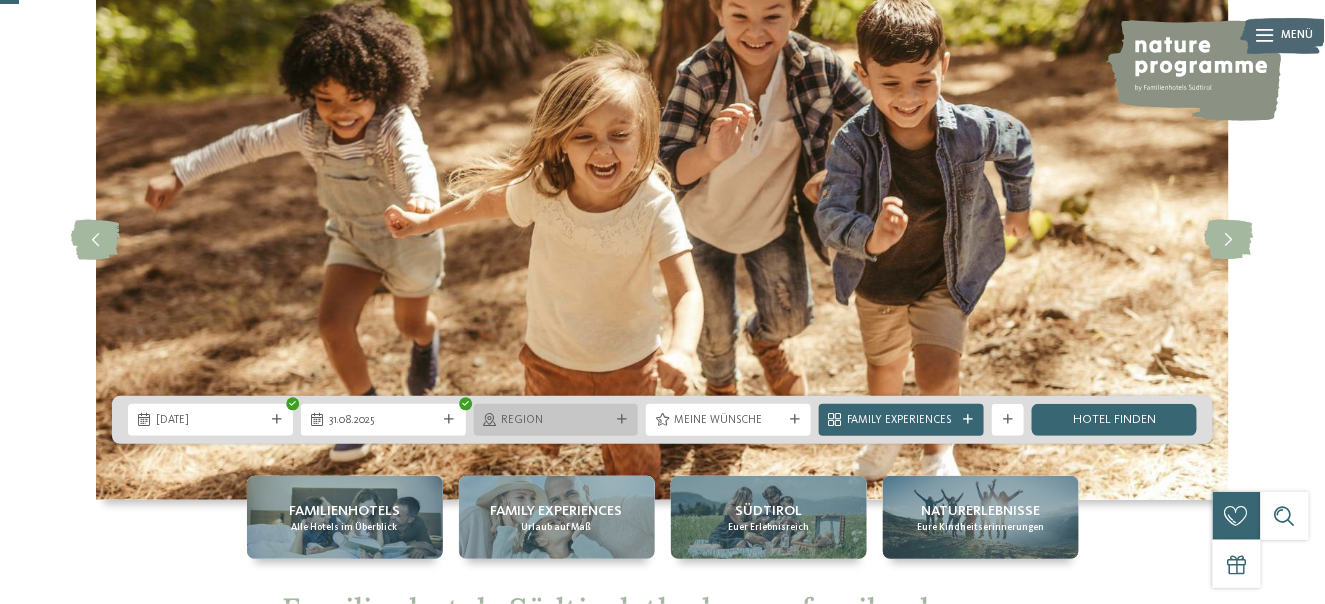 click at bounding box center [622, 420] 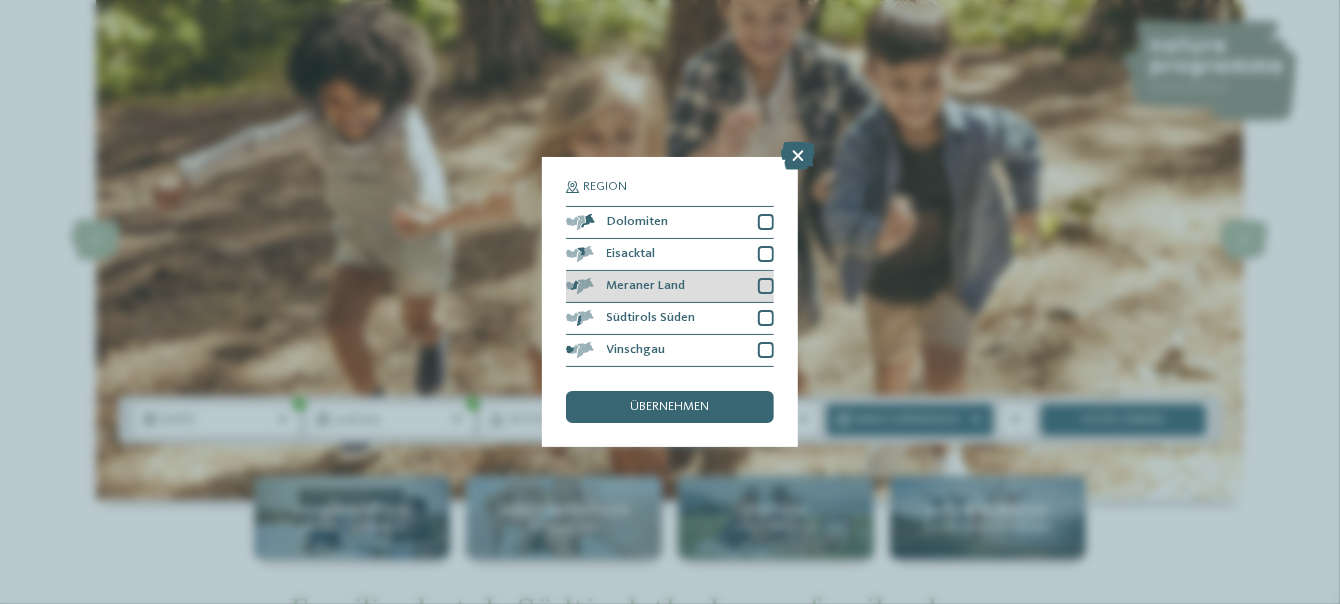 click at bounding box center [766, 286] 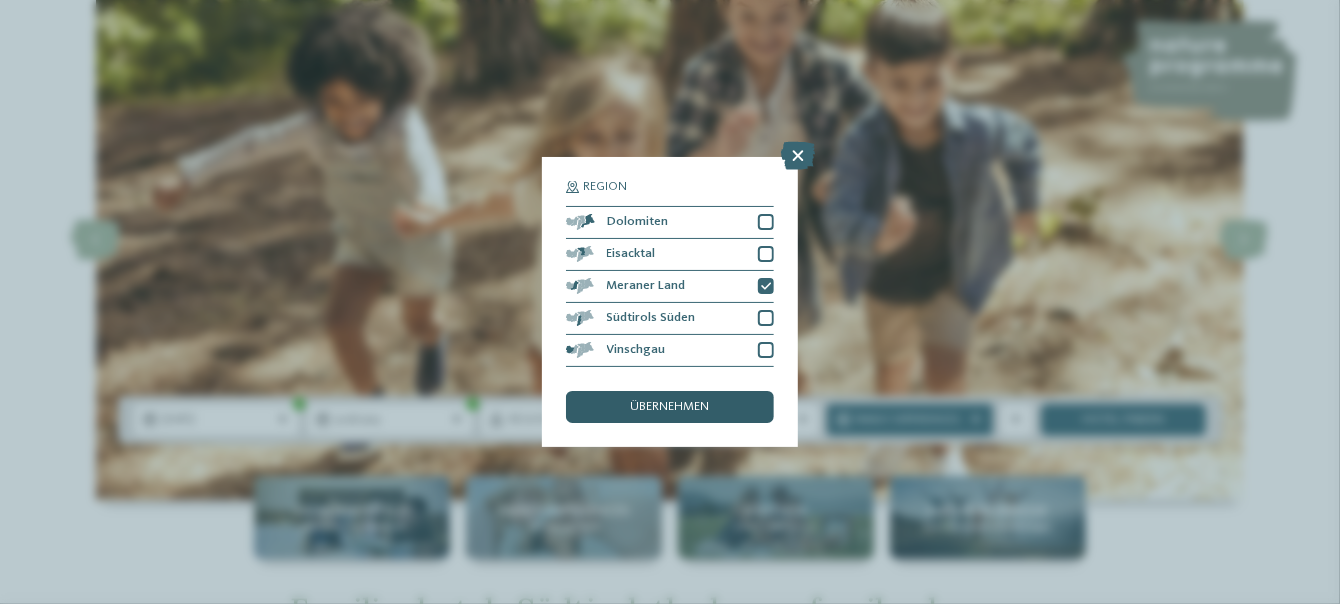 click on "übernehmen" at bounding box center [670, 407] 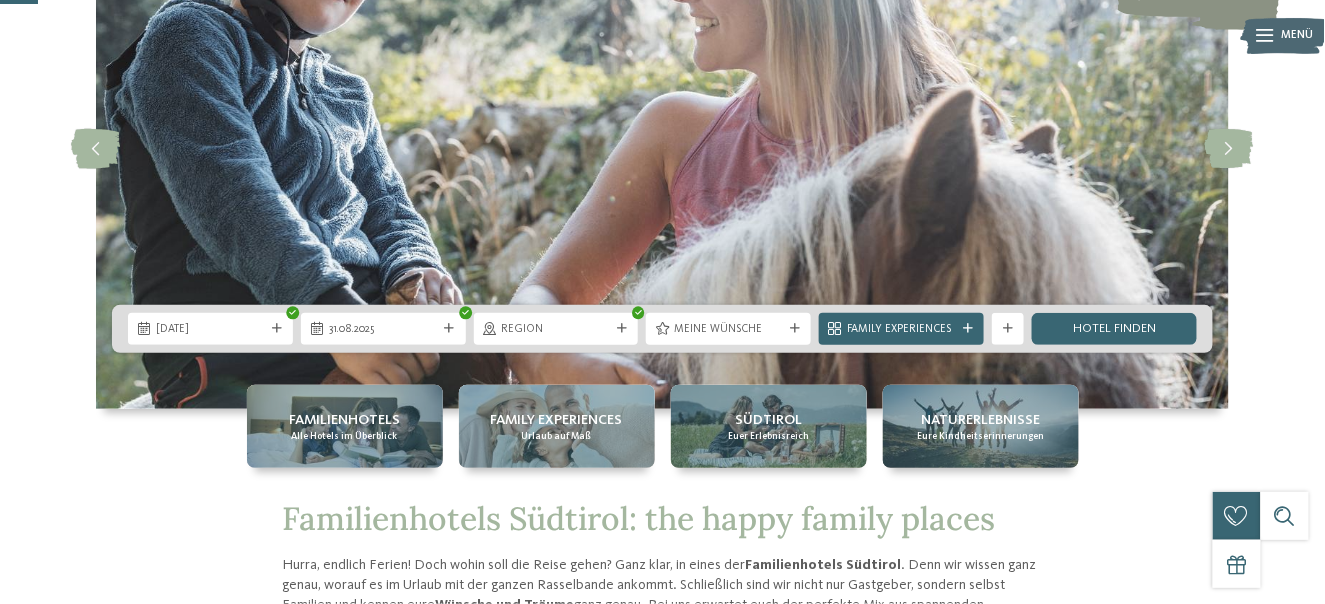 scroll, scrollTop: 200, scrollLeft: 0, axis: vertical 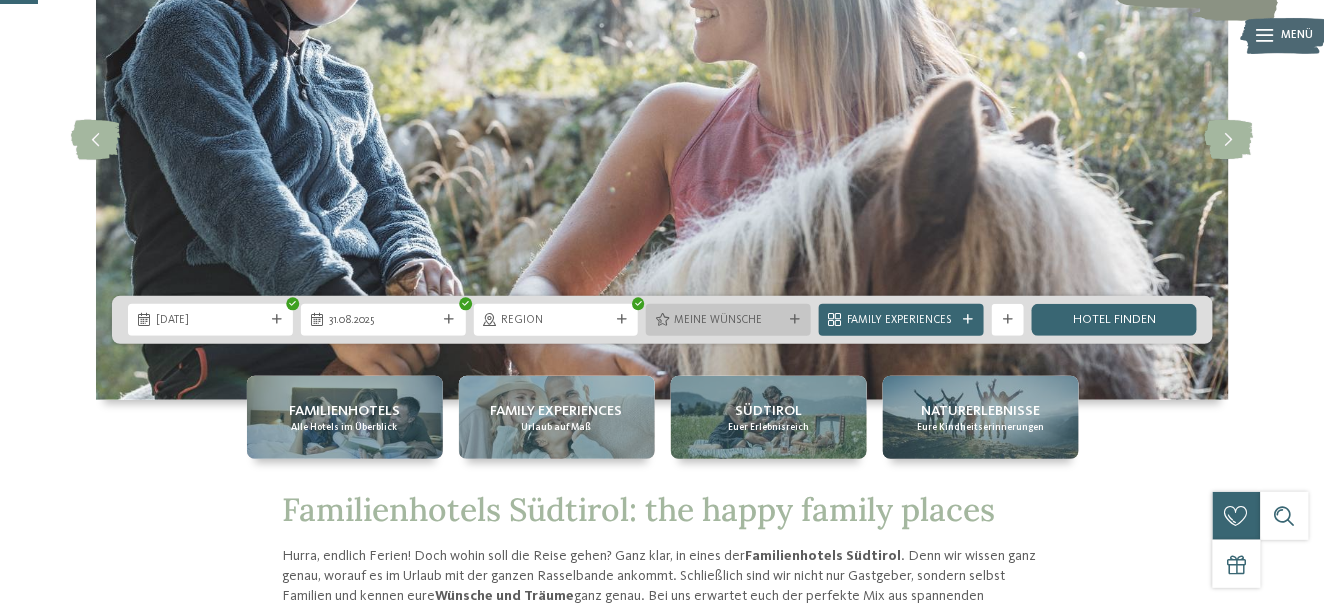 click at bounding box center (795, 320) 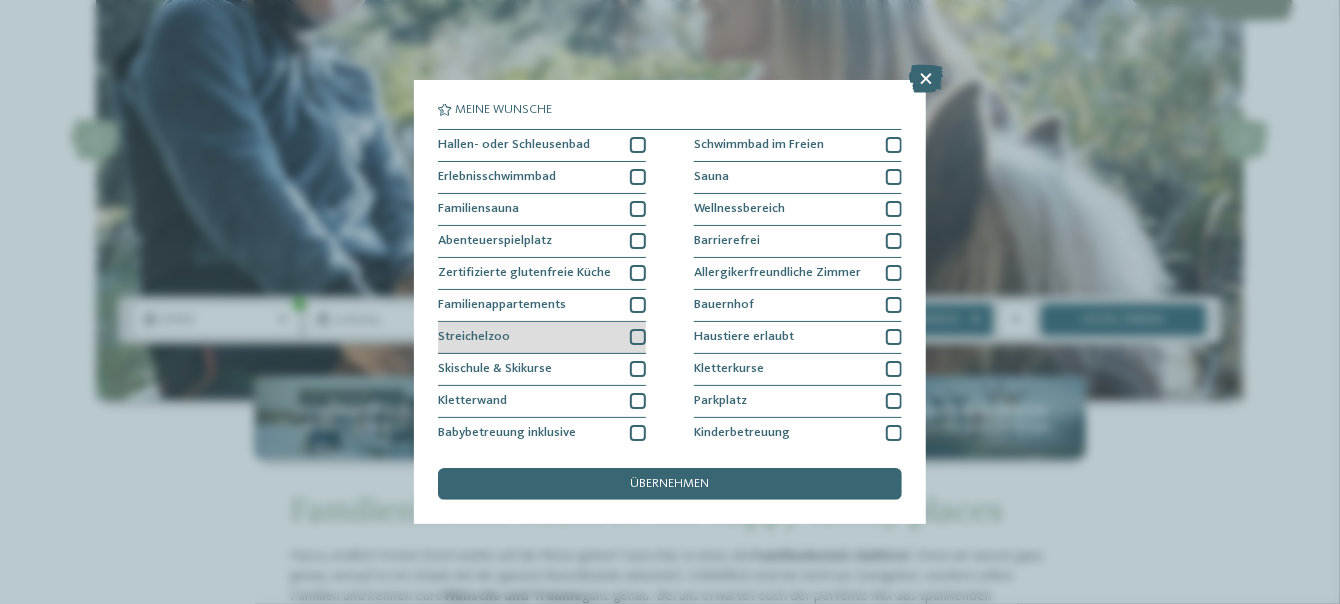 click at bounding box center (638, 337) 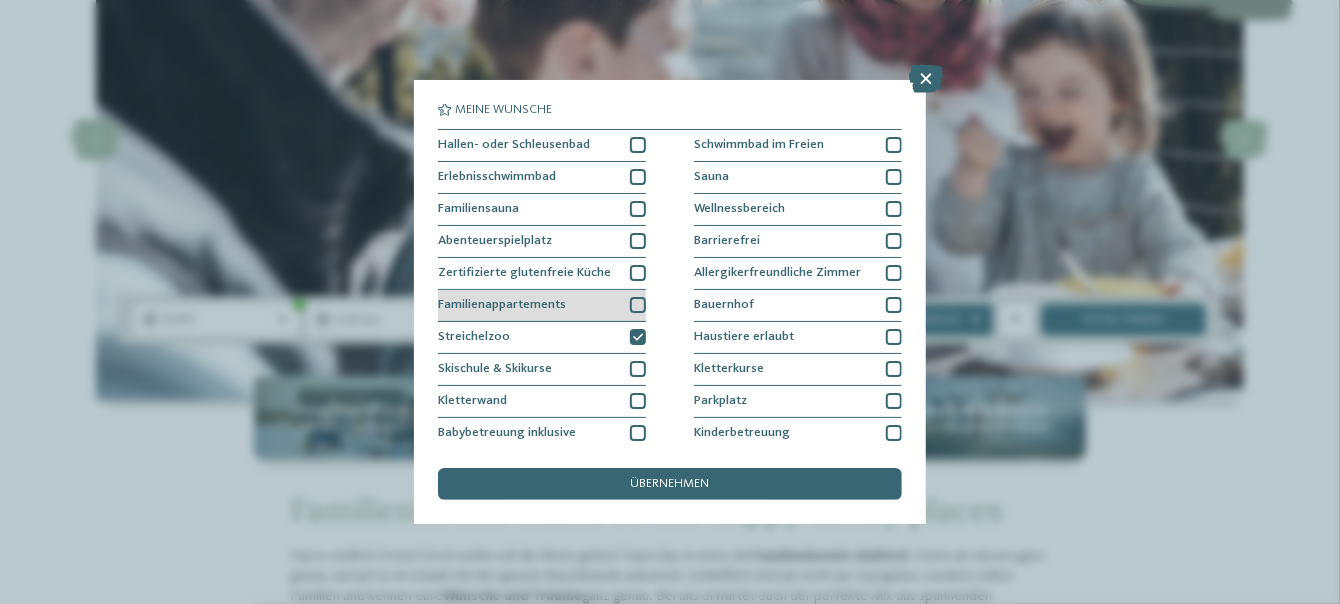 click at bounding box center [638, 305] 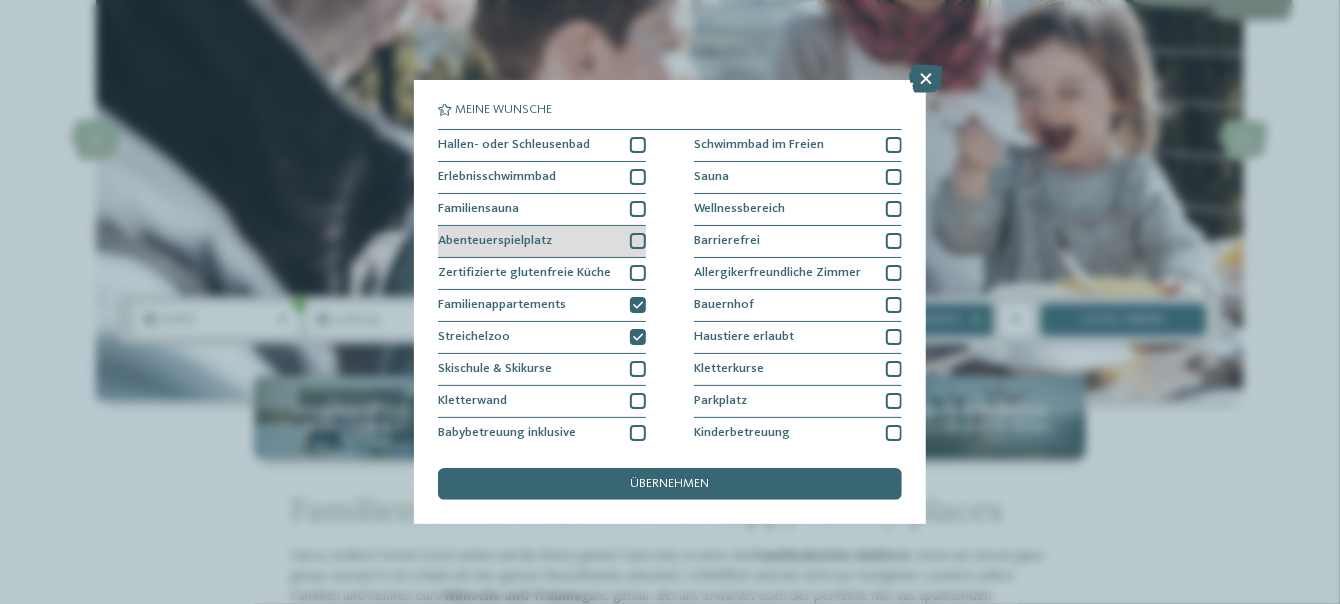 click at bounding box center (638, 241) 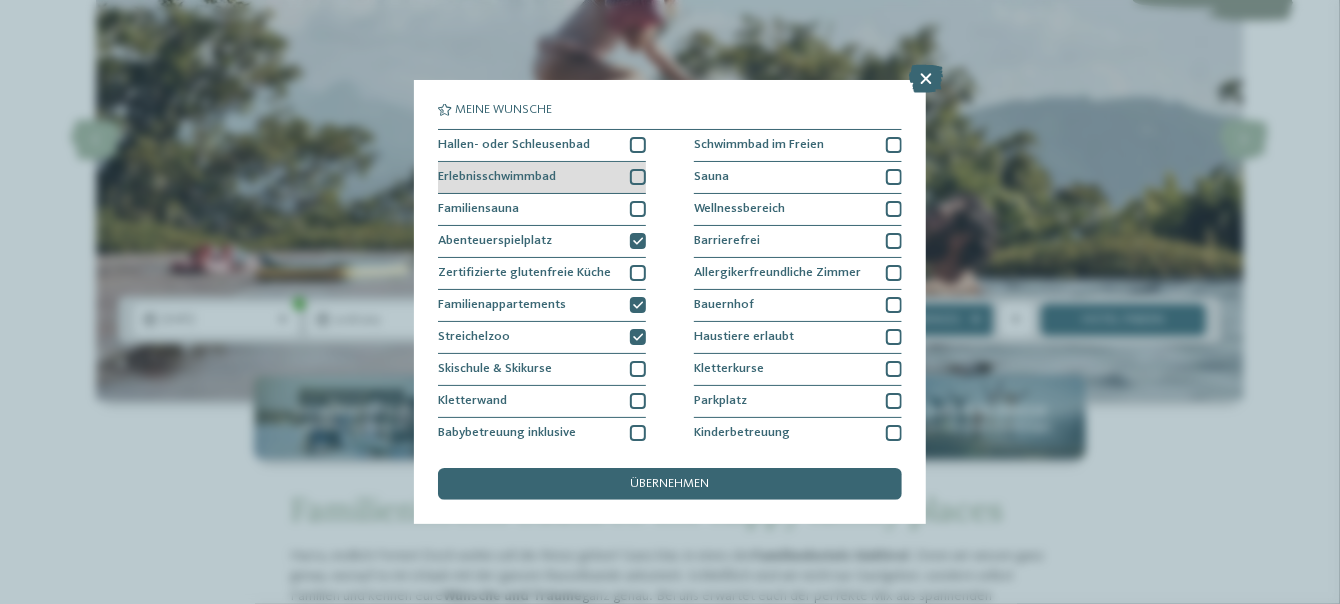 click at bounding box center [638, 177] 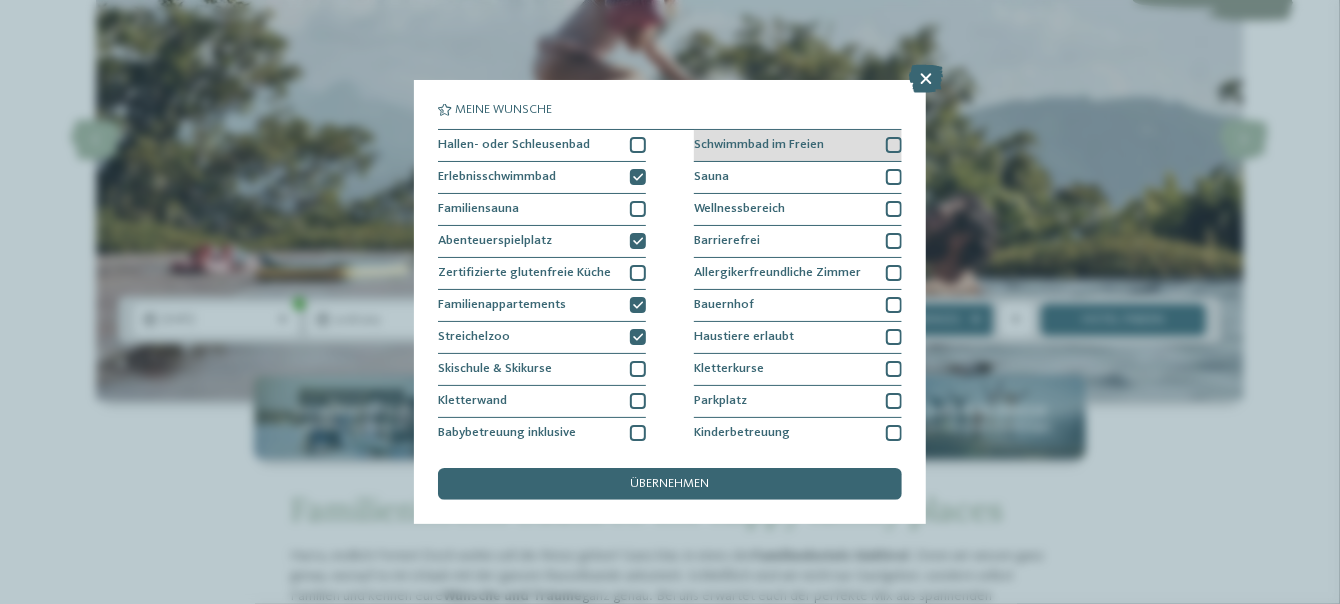 click at bounding box center [894, 145] 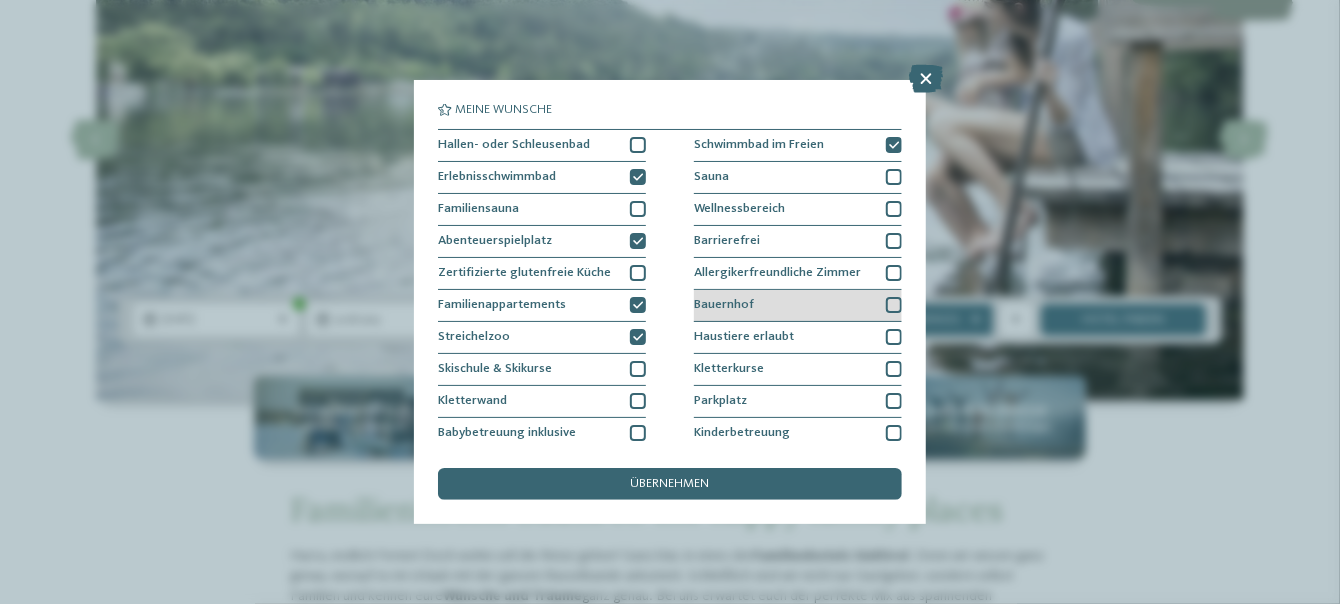 click at bounding box center [894, 305] 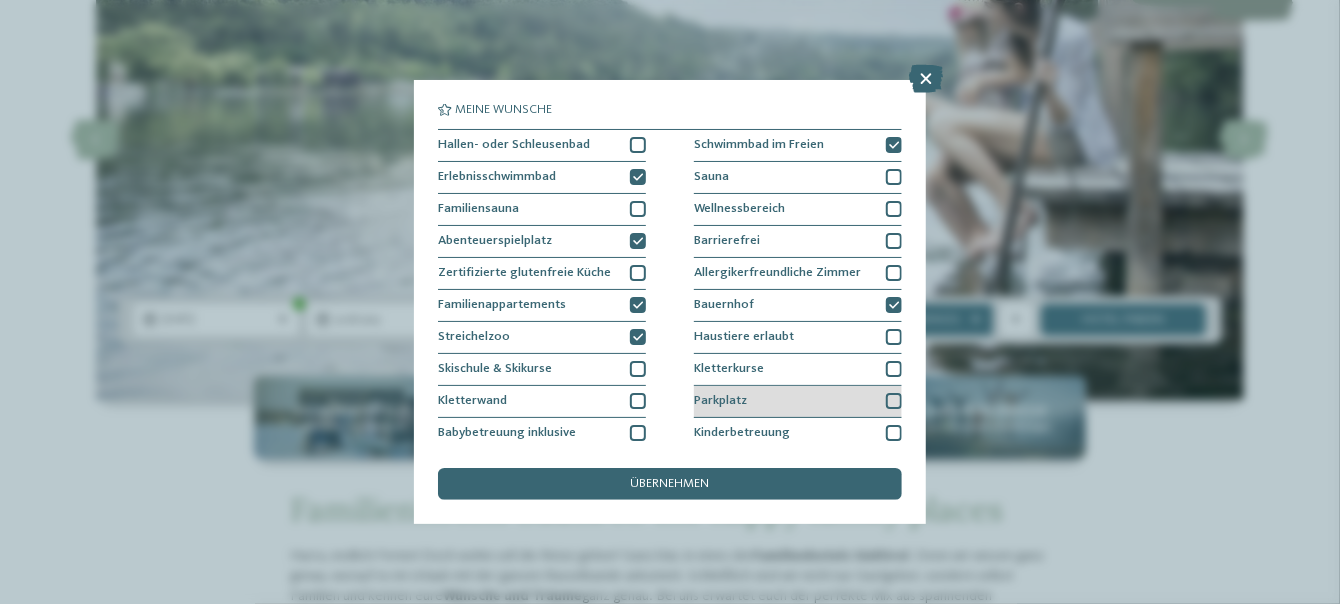 click at bounding box center [894, 401] 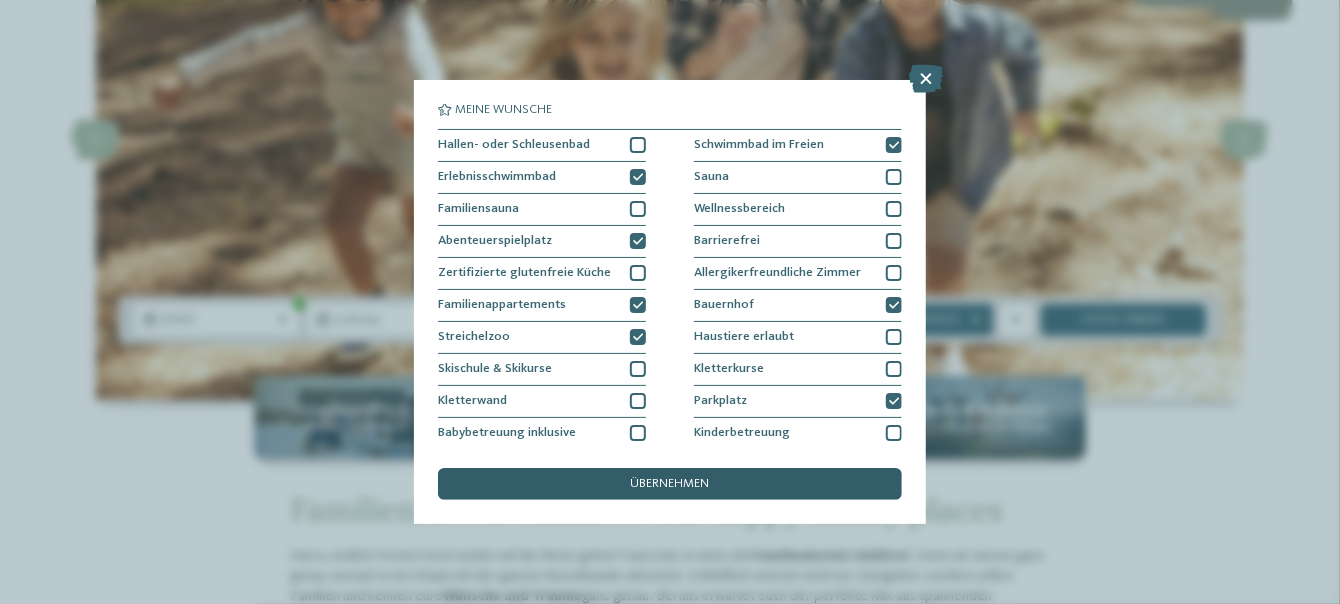 click on "übernehmen" at bounding box center [670, 484] 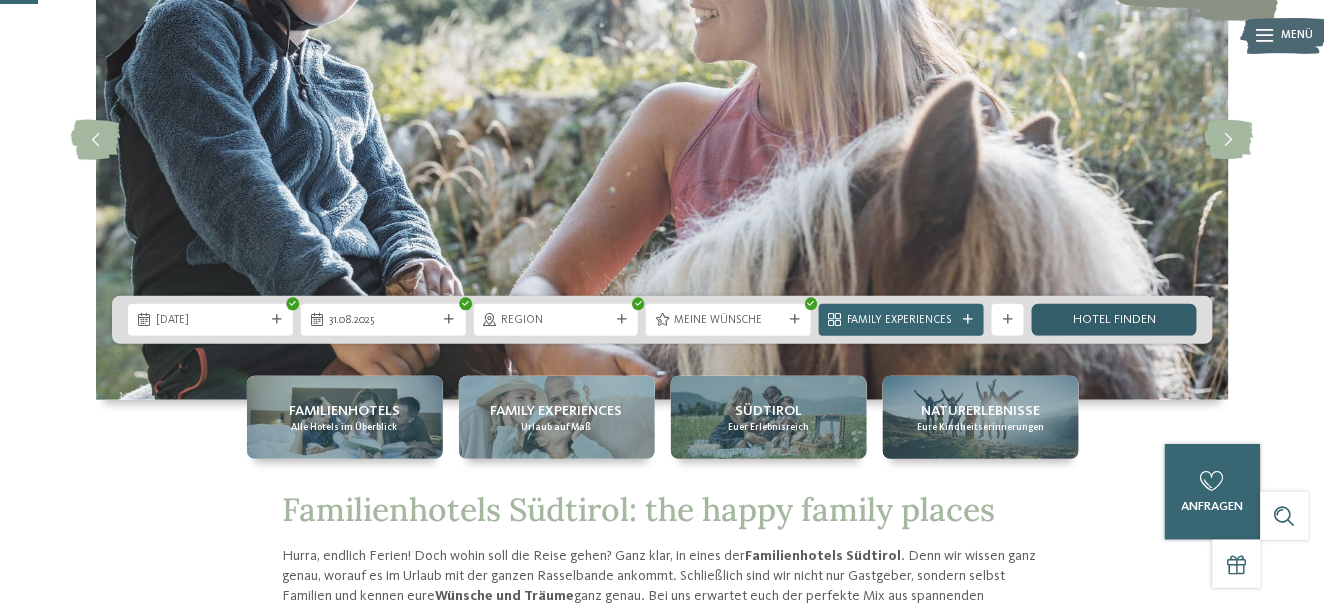 click on "Hotel finden" at bounding box center (1114, 320) 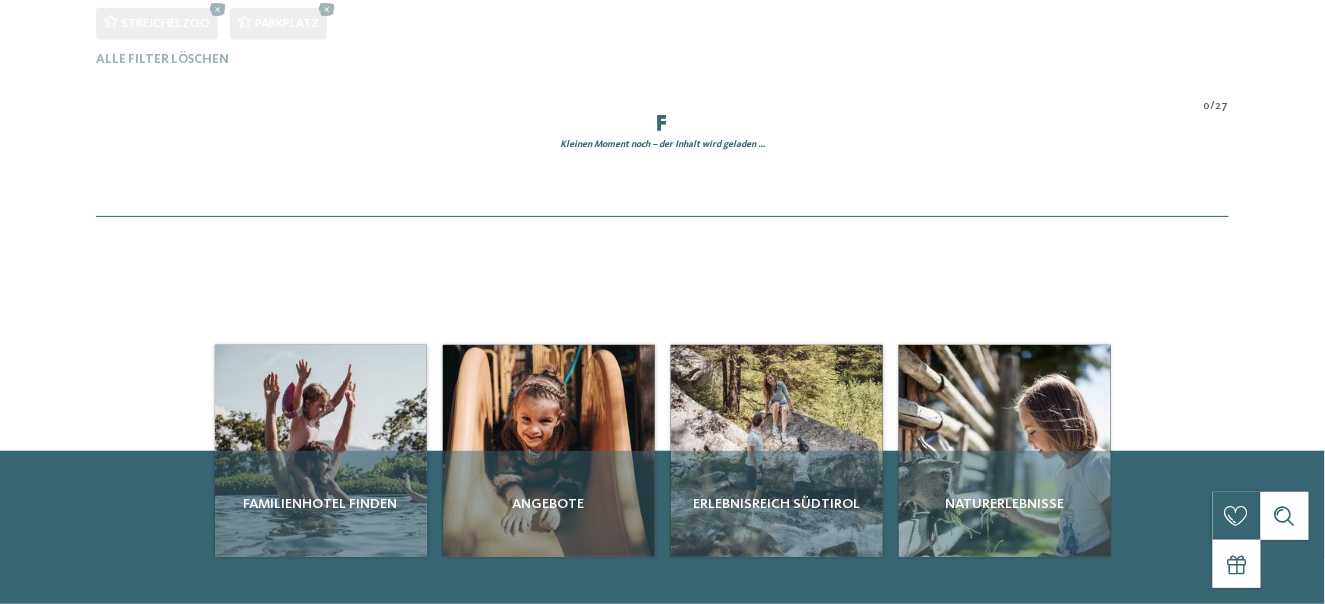 scroll, scrollTop: 0, scrollLeft: 0, axis: both 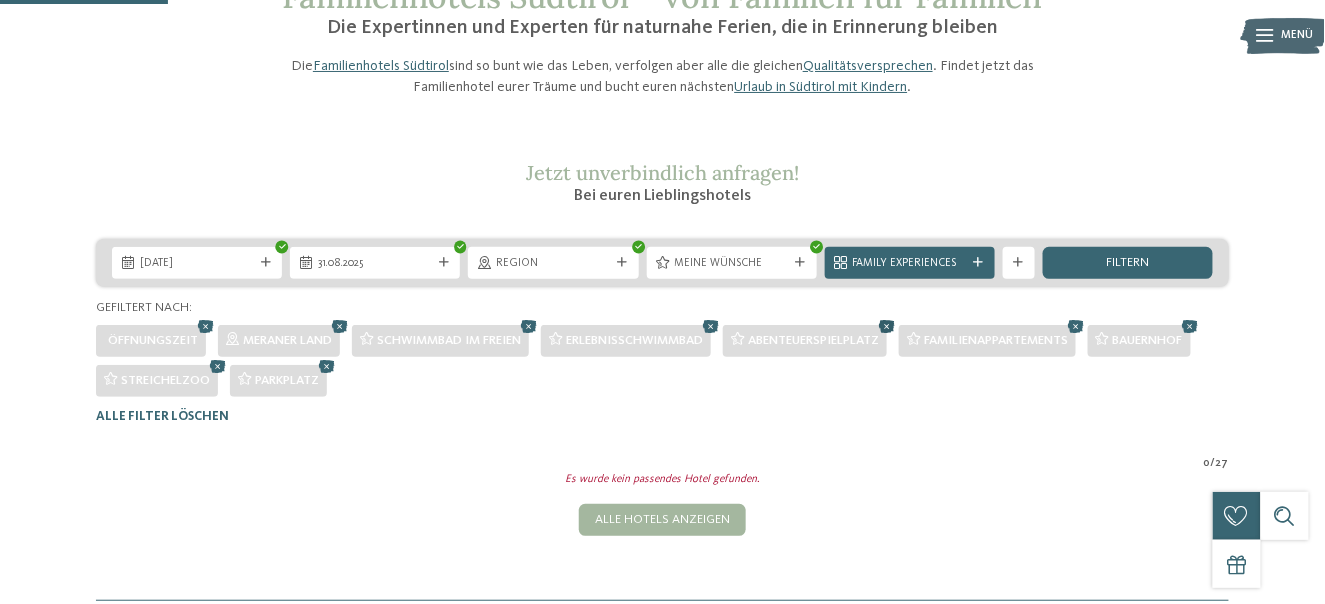 click at bounding box center [887, 326] 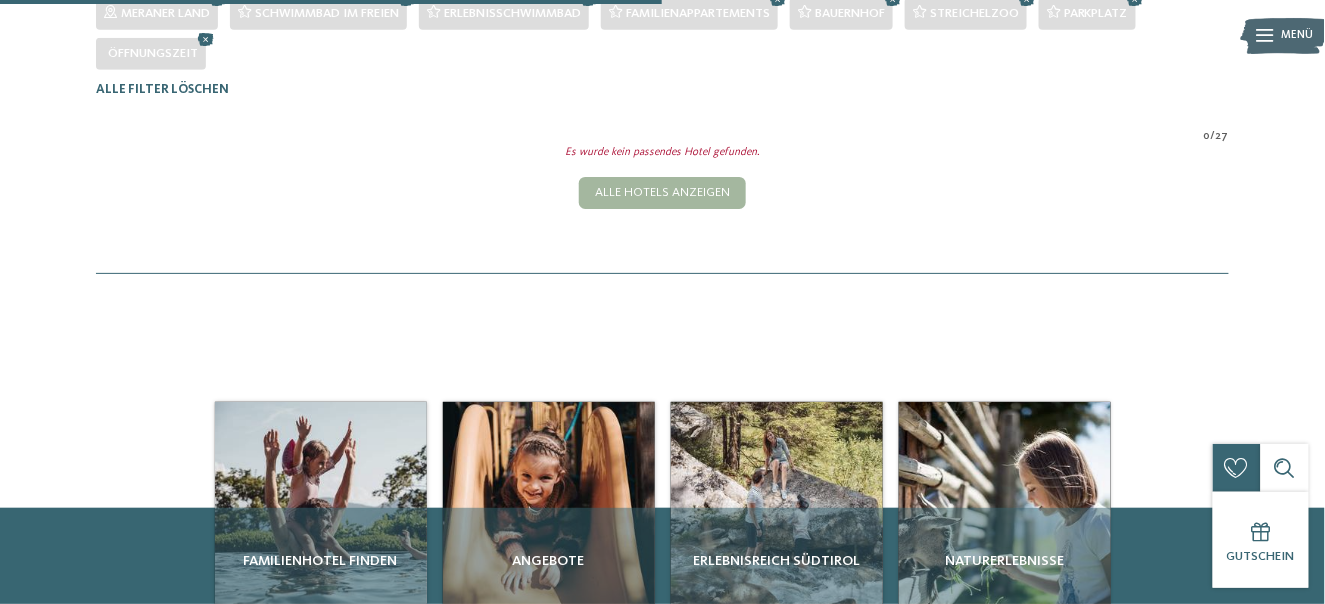 scroll, scrollTop: 334, scrollLeft: 0, axis: vertical 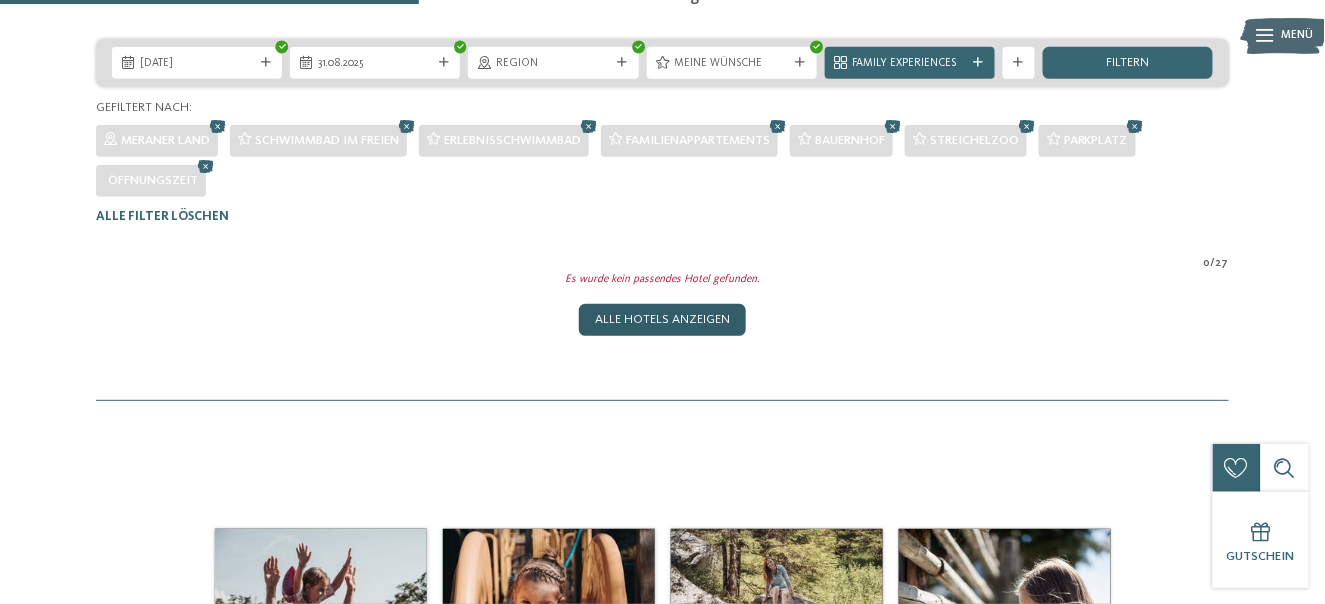 click on "Alle Hotels anzeigen" at bounding box center [662, 320] 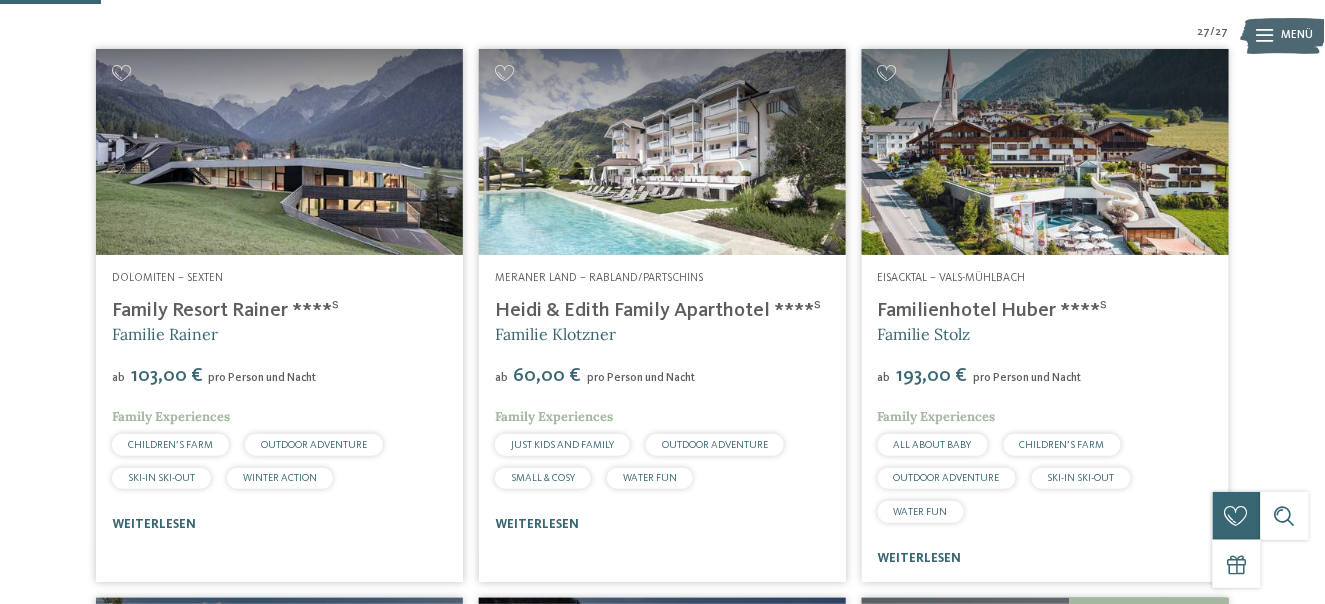 scroll, scrollTop: 397, scrollLeft: 0, axis: vertical 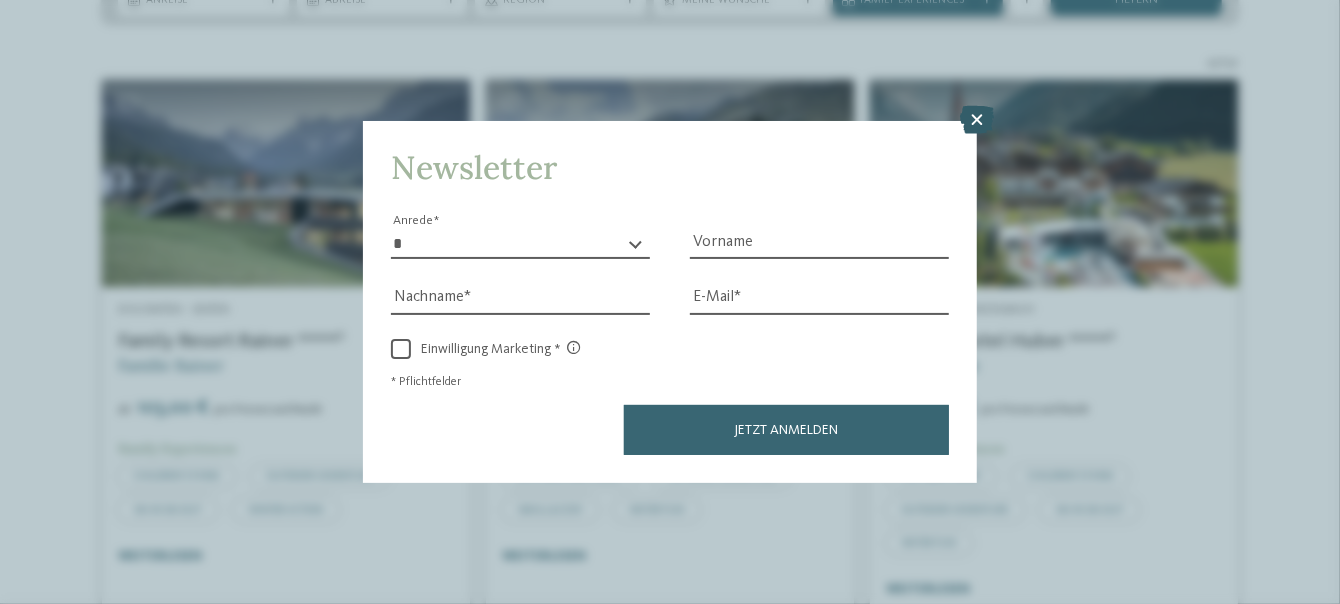 click at bounding box center (977, 120) 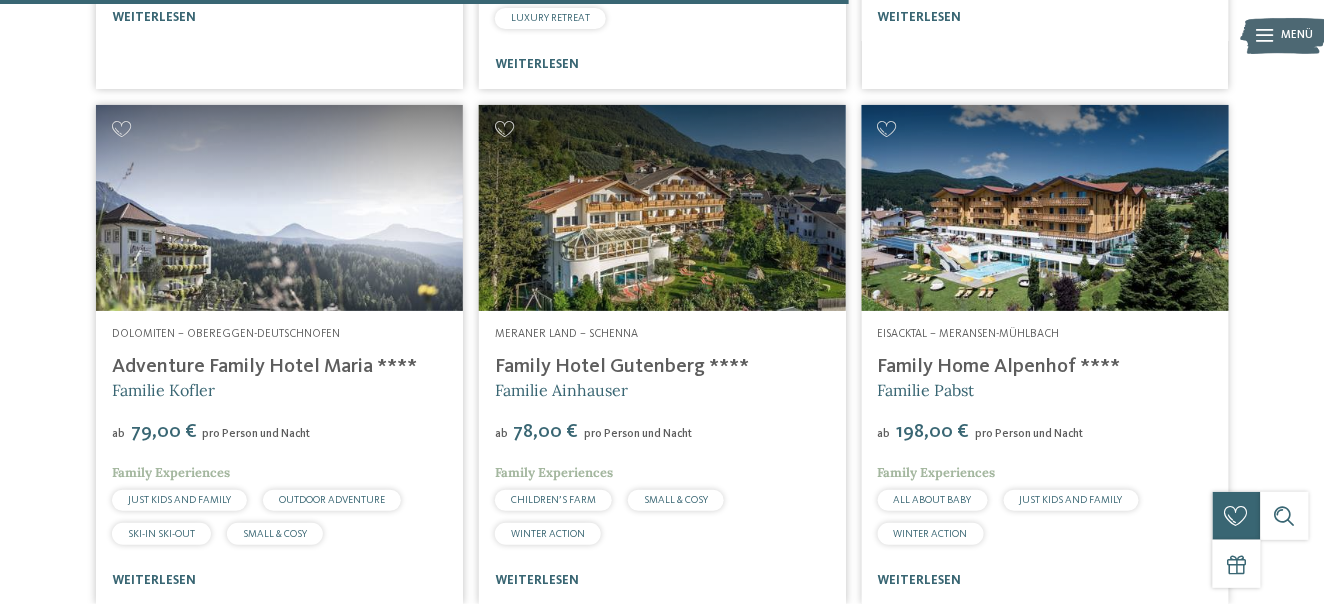 scroll, scrollTop: 3997, scrollLeft: 0, axis: vertical 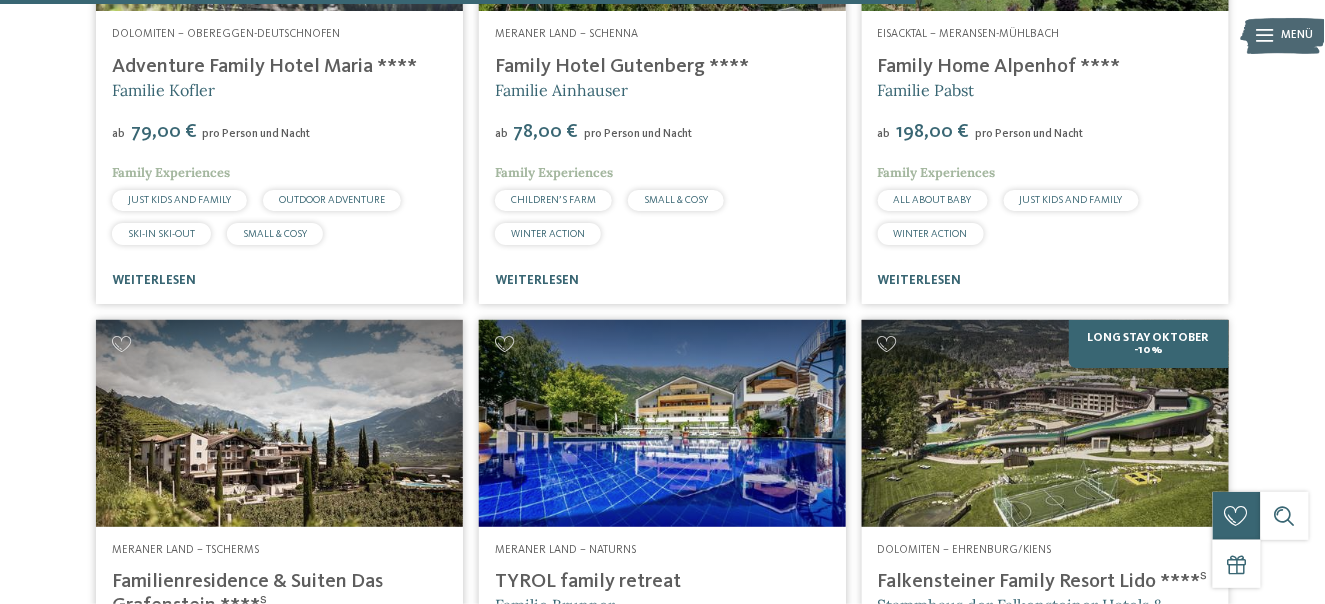 click at bounding box center [1045, 423] 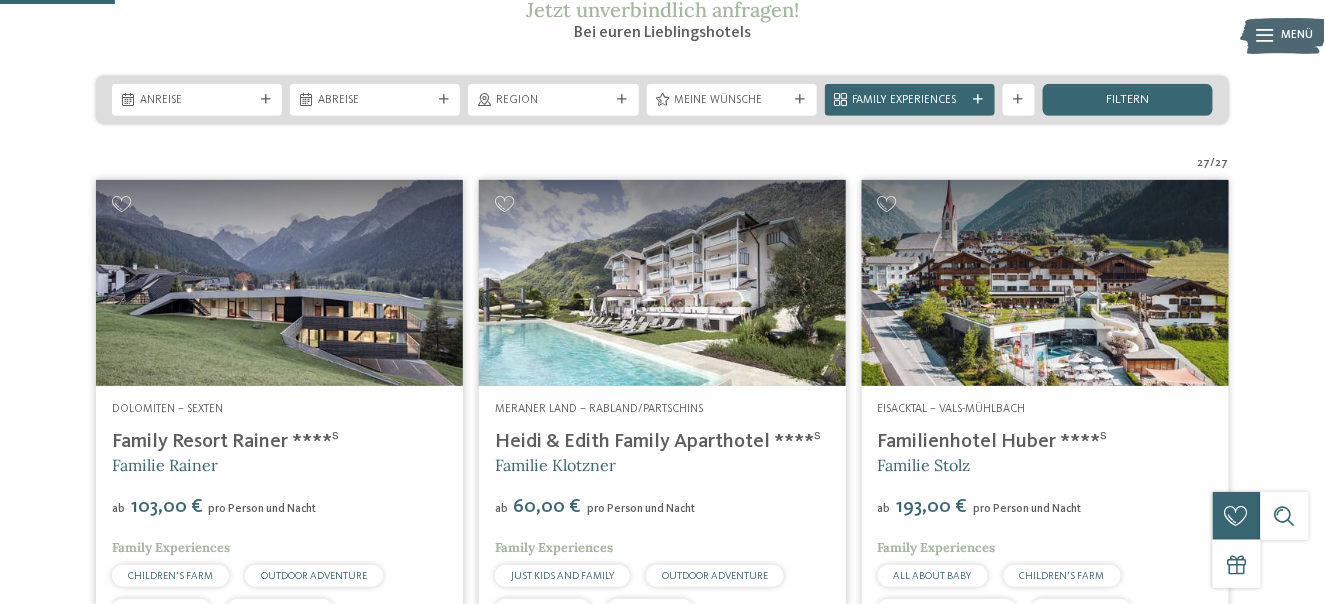 scroll, scrollTop: 500, scrollLeft: 0, axis: vertical 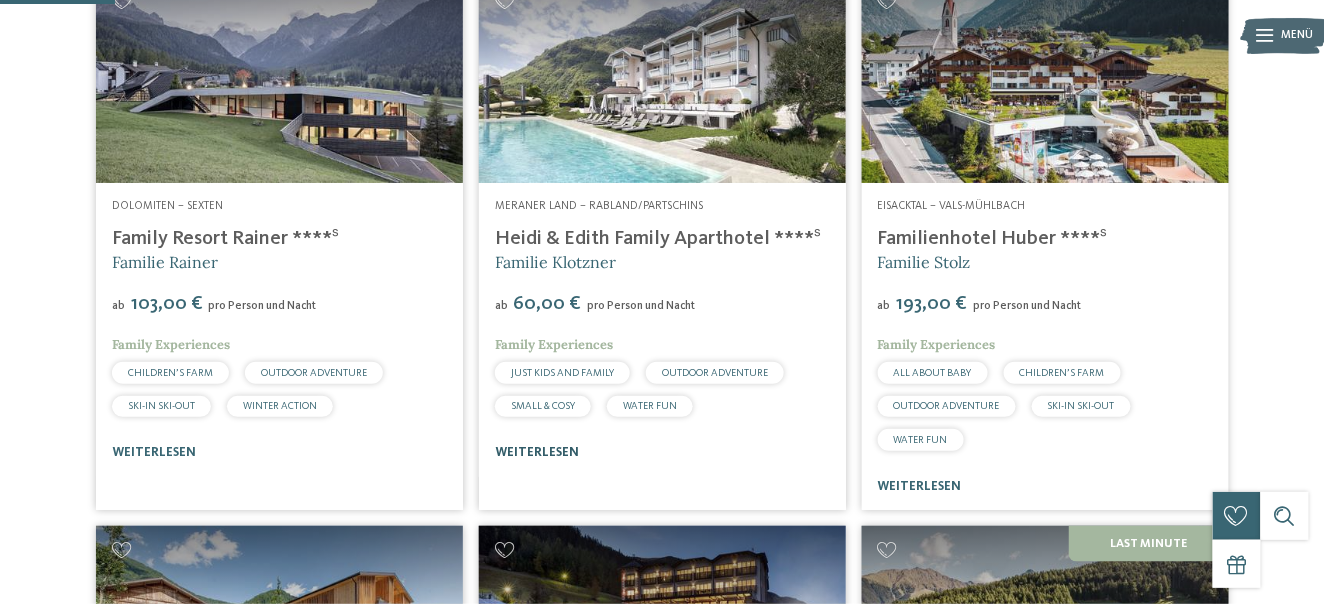 click on "weiterlesen" at bounding box center [537, 452] 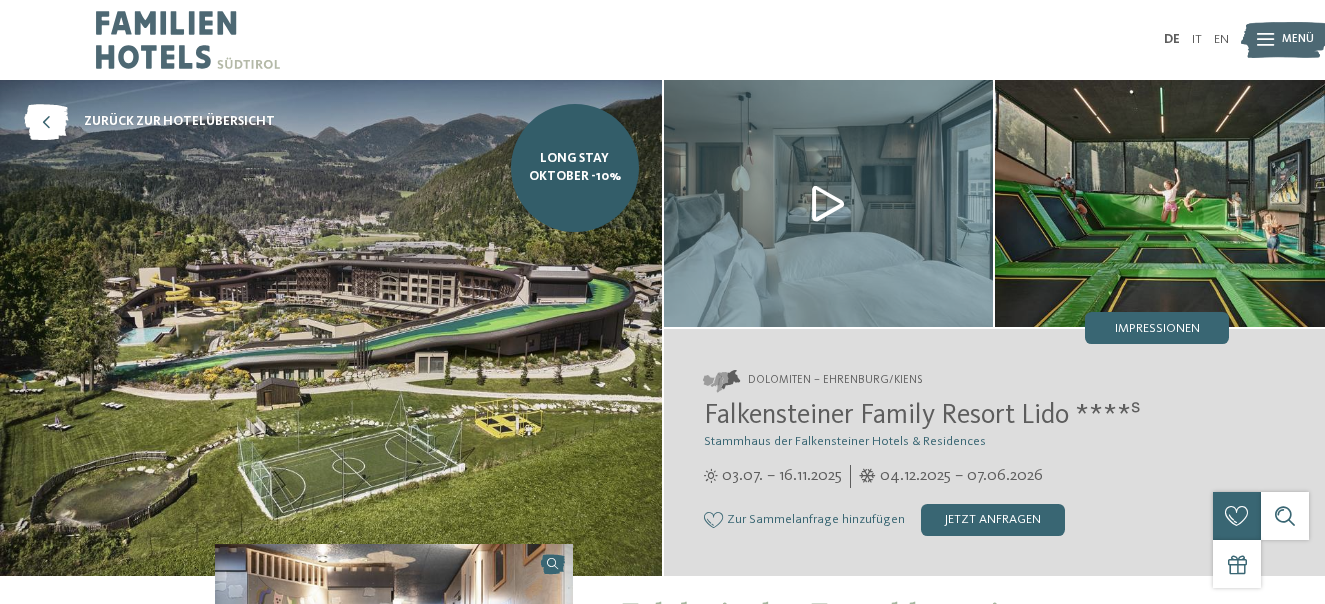 scroll, scrollTop: 0, scrollLeft: 0, axis: both 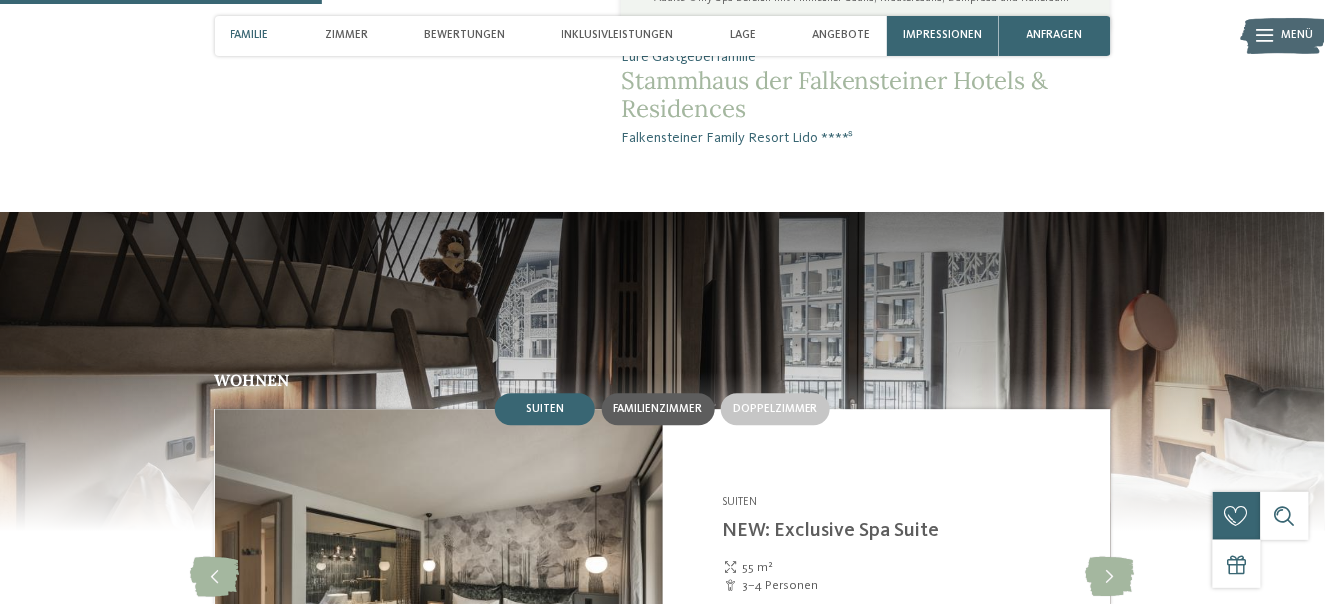 click on "Familienzimmer" at bounding box center (658, 409) 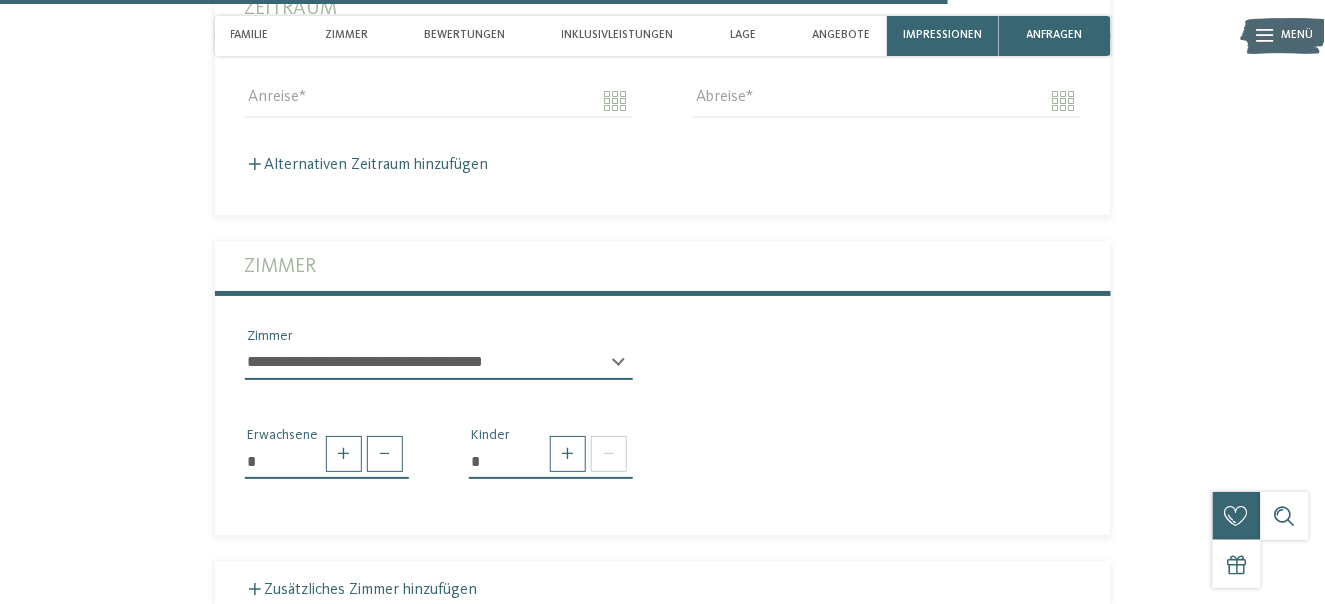 scroll, scrollTop: 4200, scrollLeft: 0, axis: vertical 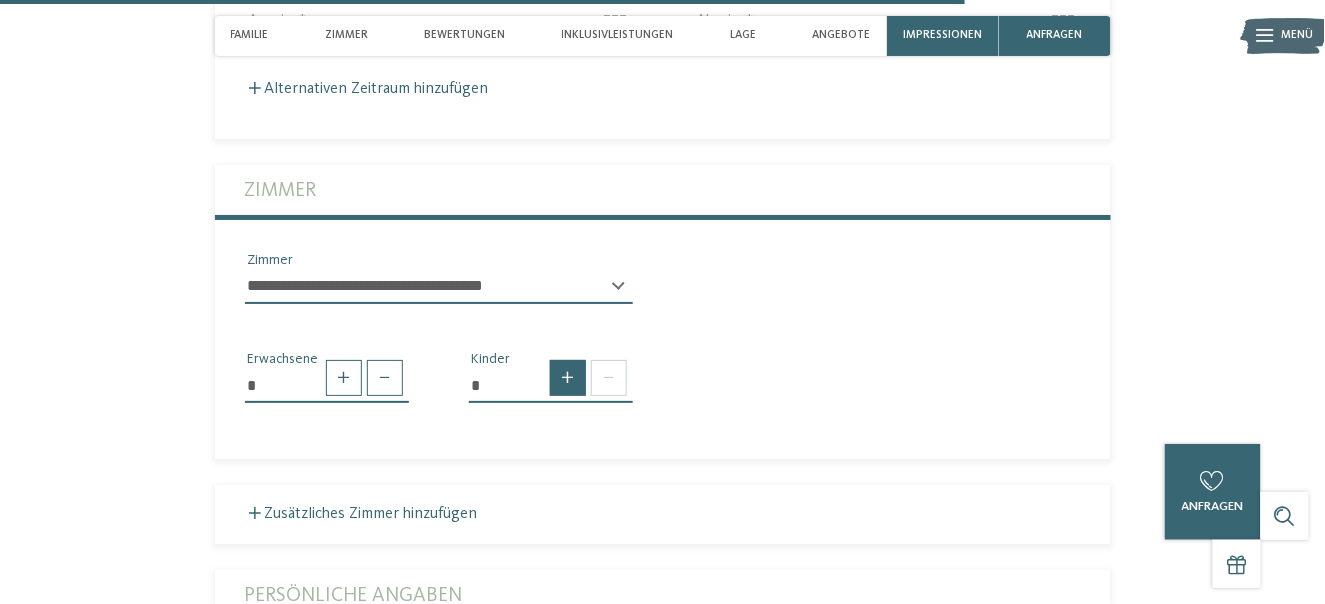 click at bounding box center (568, 378) 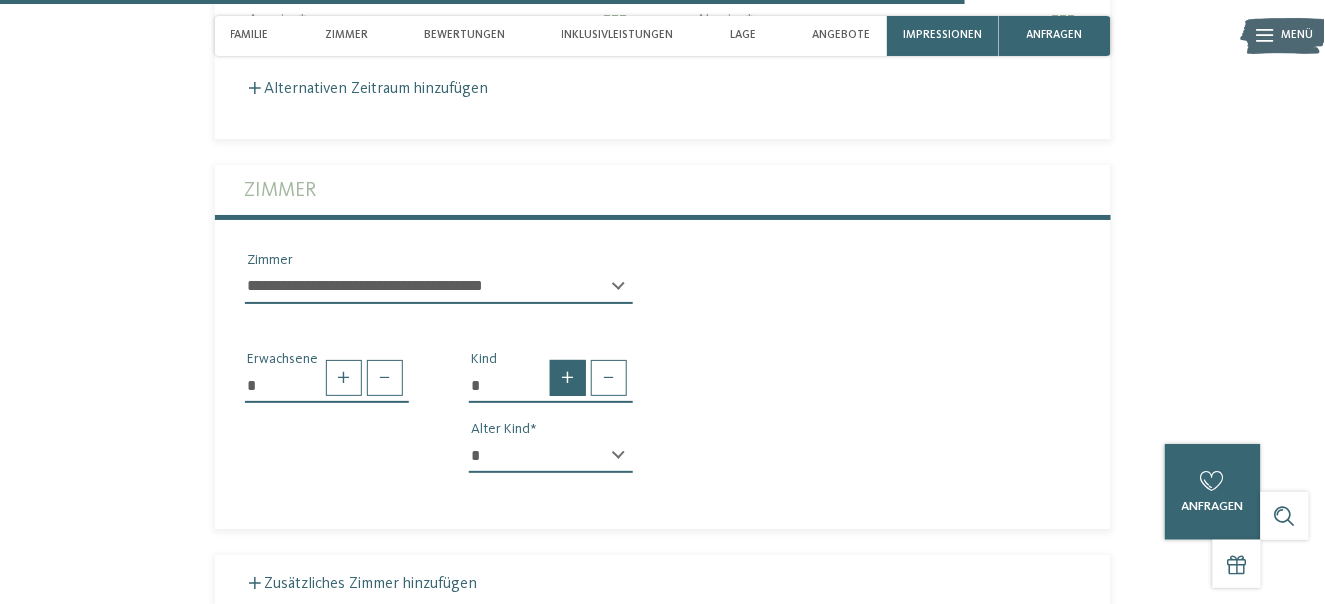 click at bounding box center (568, 378) 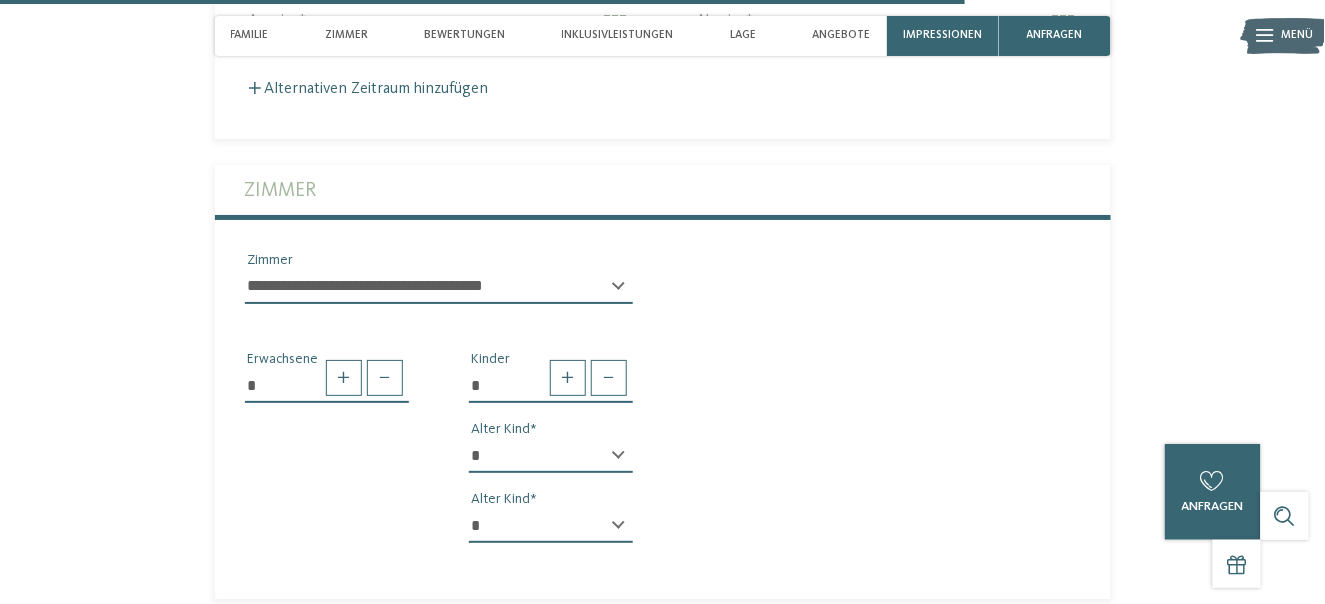 click on "* * * * * * * * * * * ** ** ** ** ** ** ** **     Alter Kind" at bounding box center [551, 464] 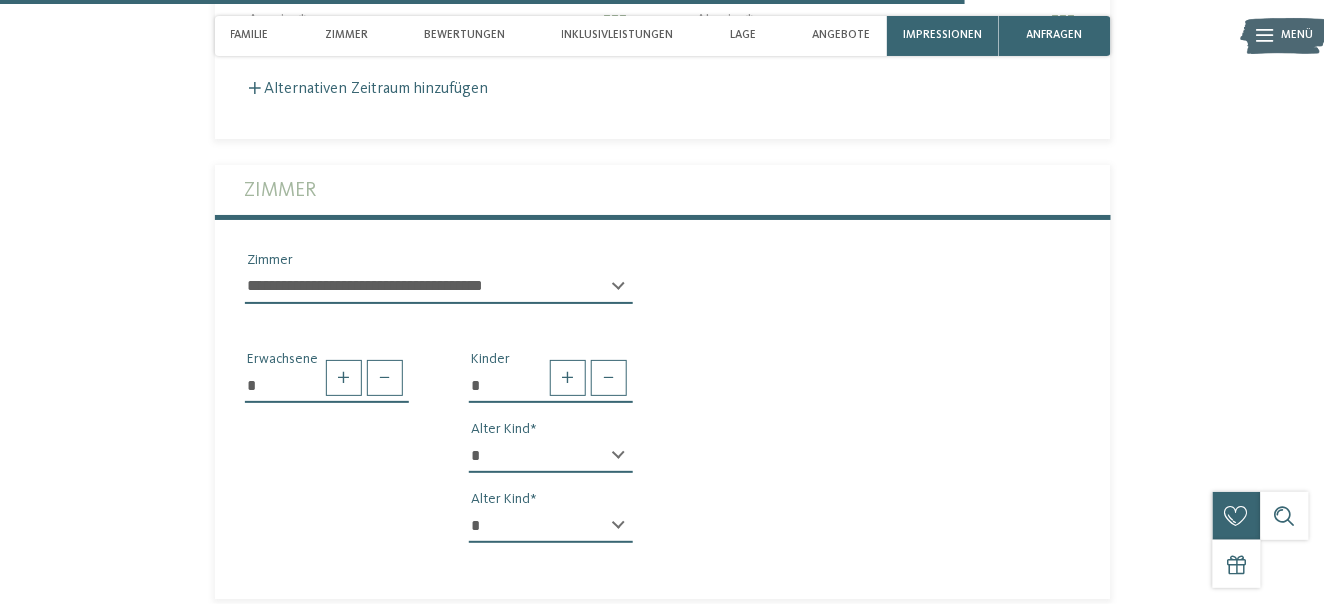 click on "* * * * * * * * * * * ** ** ** ** ** ** ** **     Alter Kind" at bounding box center [551, 464] 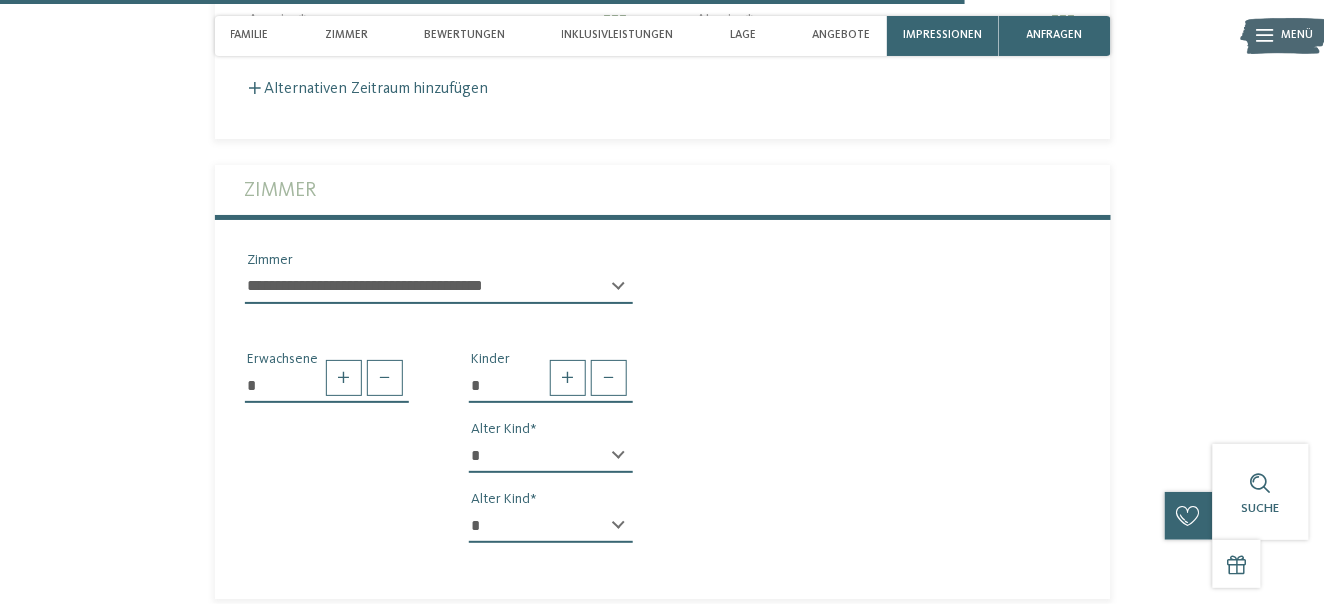 select on "*" 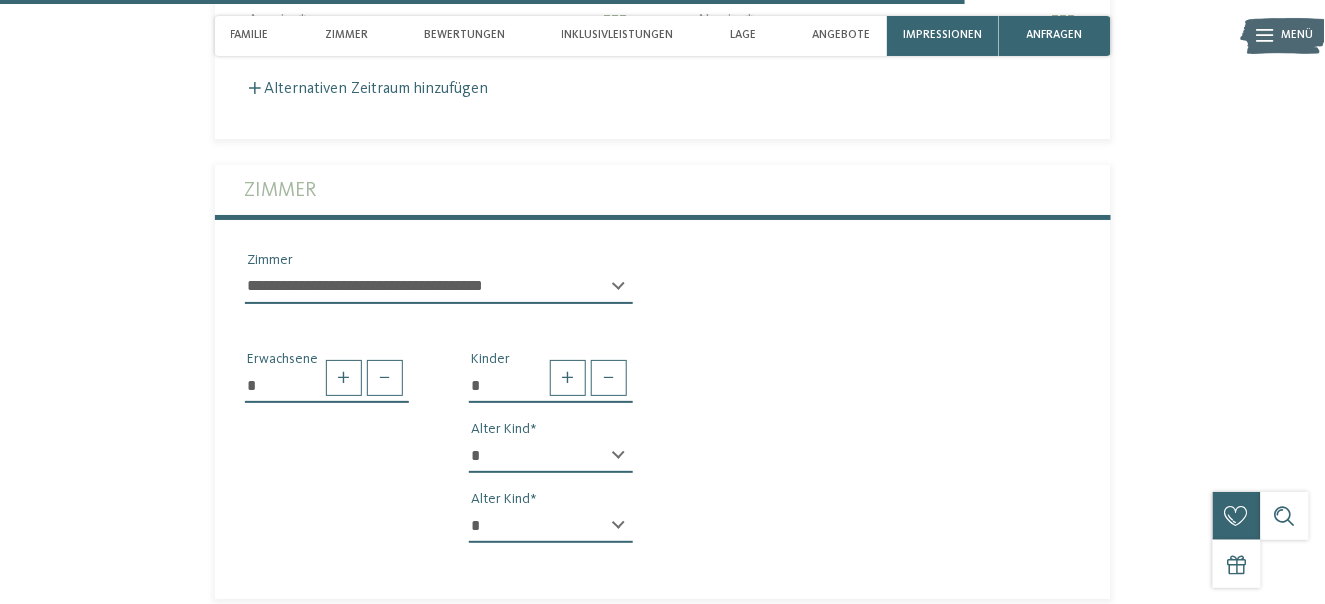 select on "**" 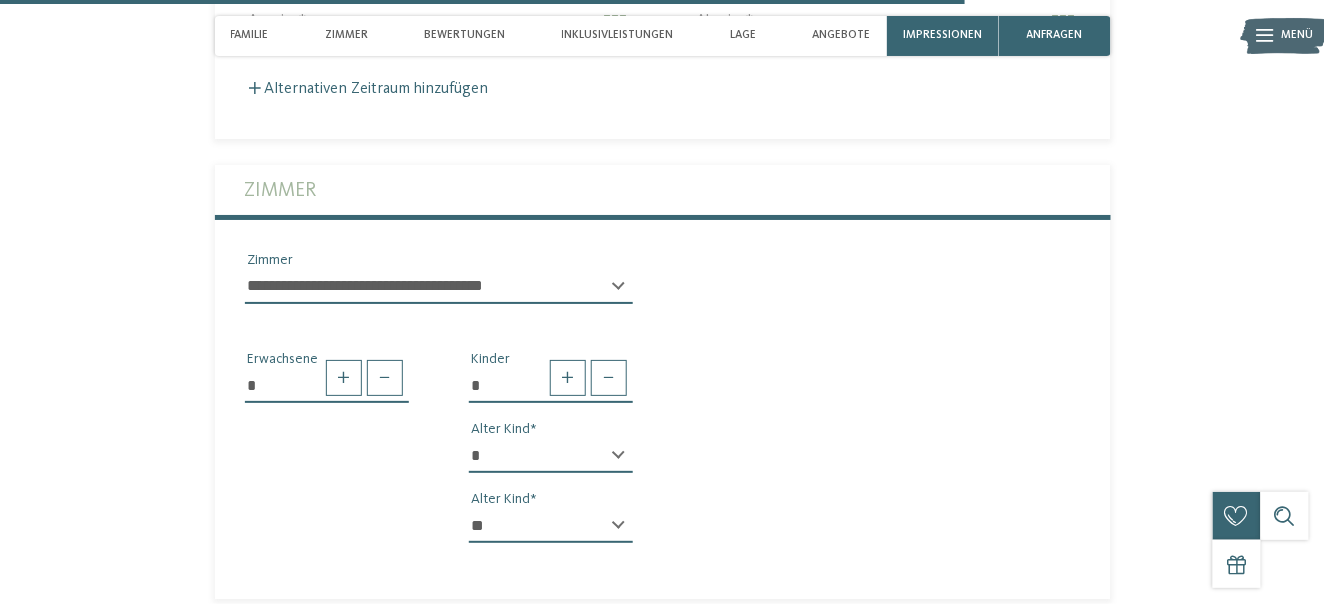 click on "* * * * * * * * * * * ** ** ** ** ** ** ** **" at bounding box center [551, 526] 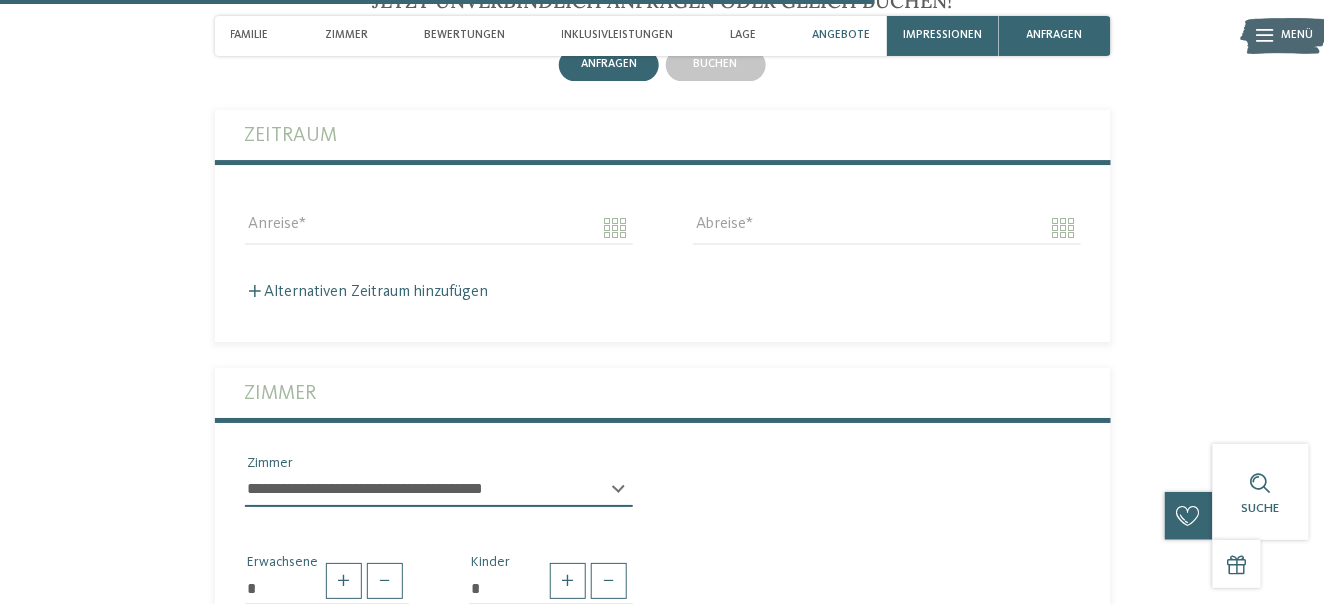 scroll, scrollTop: 3900, scrollLeft: 0, axis: vertical 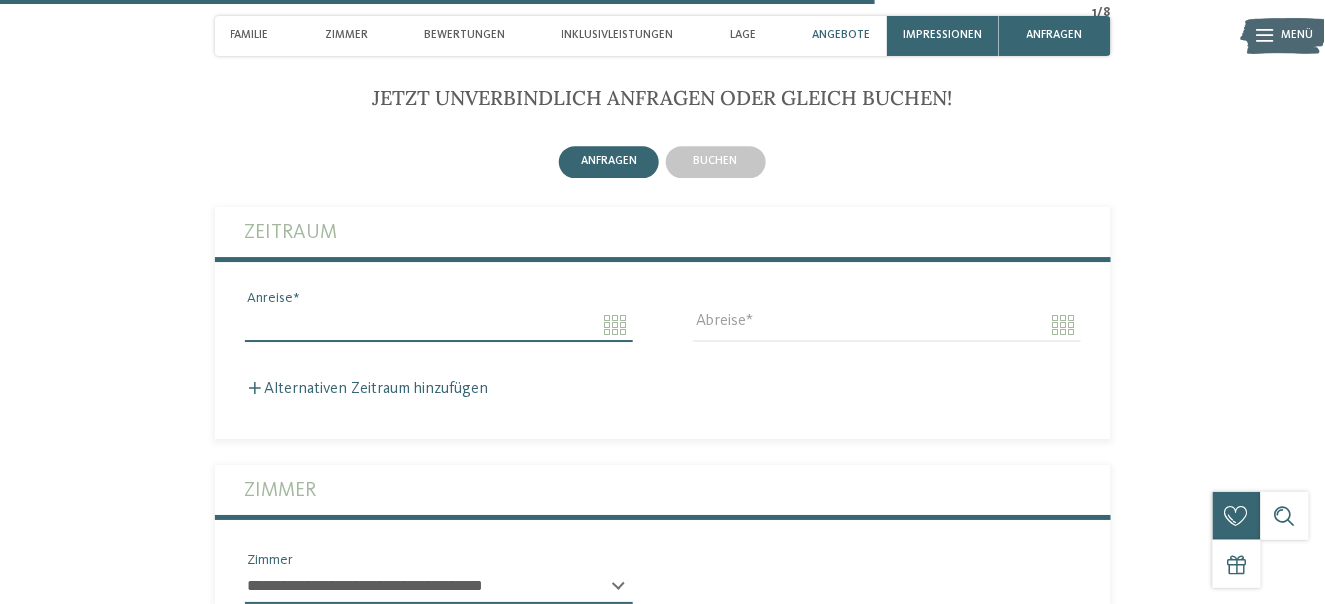 click on "Anreise" at bounding box center (439, 325) 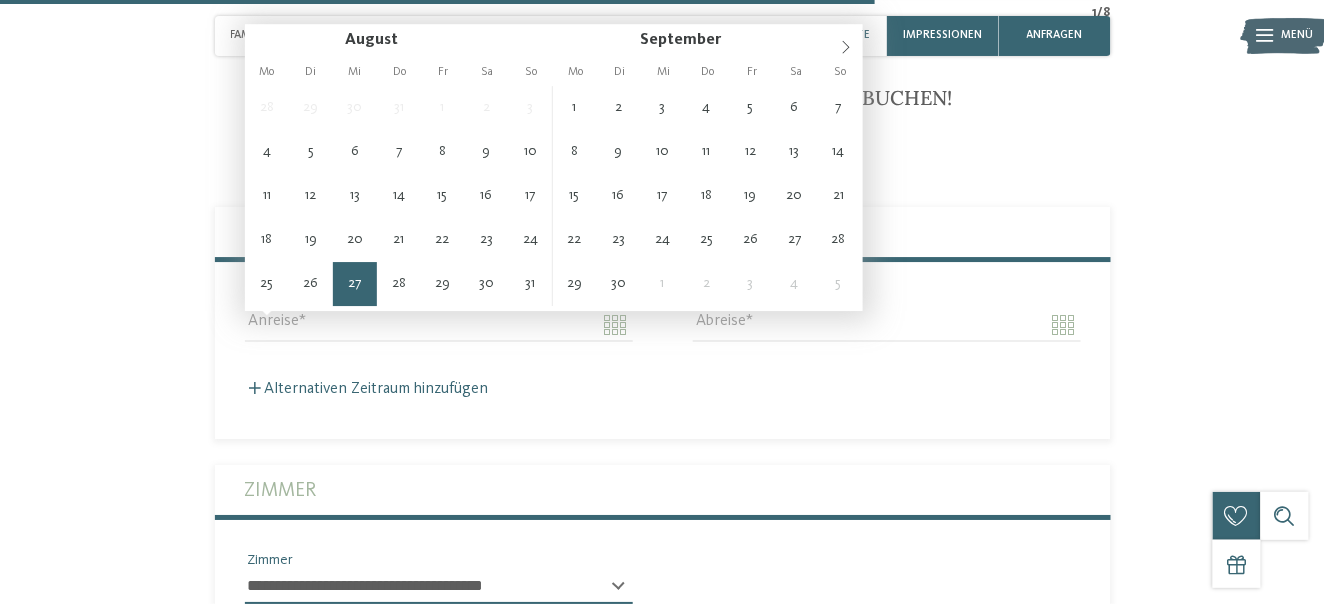 type on "**********" 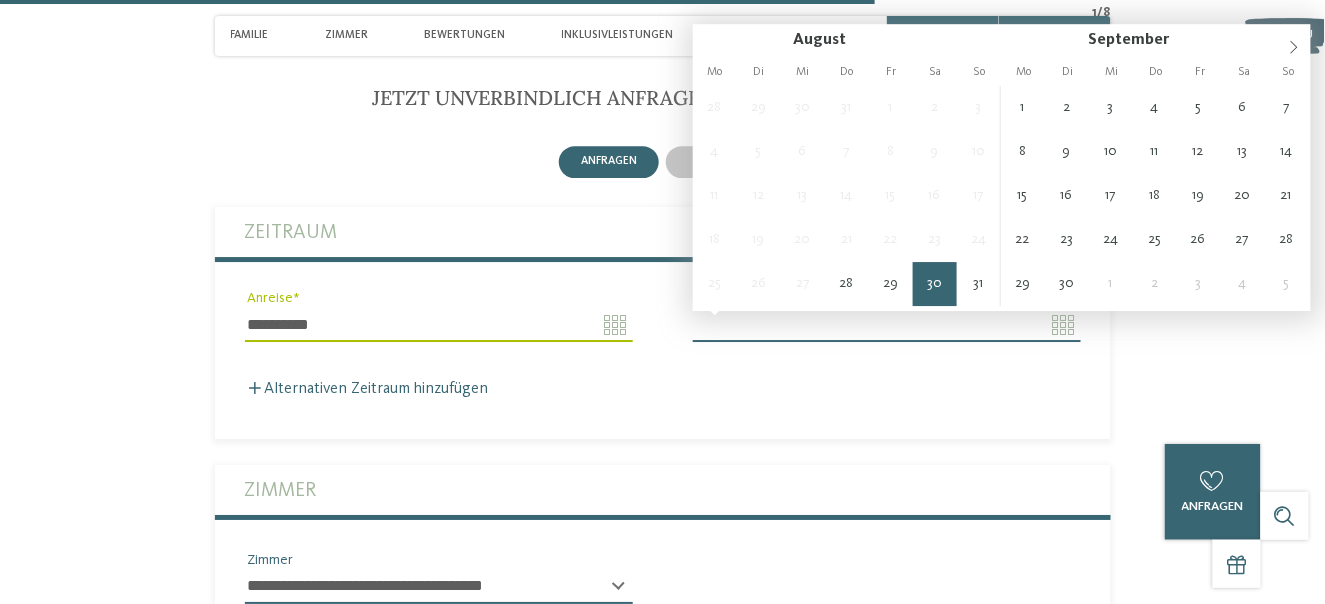 type on "**********" 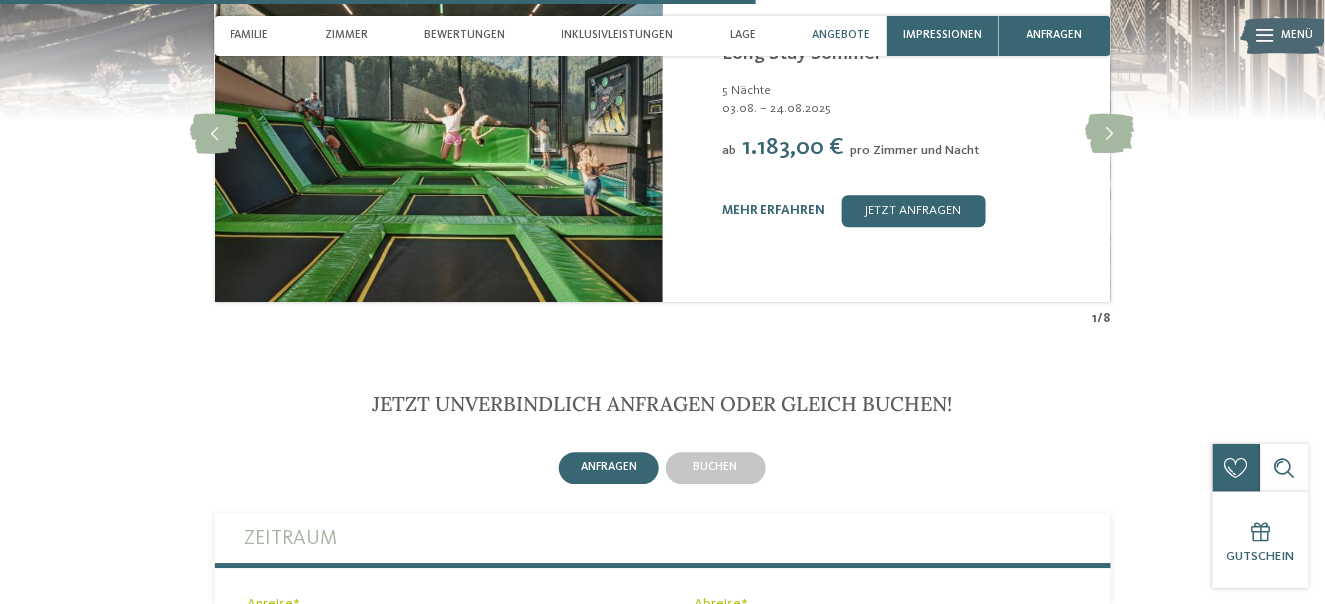 scroll, scrollTop: 3600, scrollLeft: 0, axis: vertical 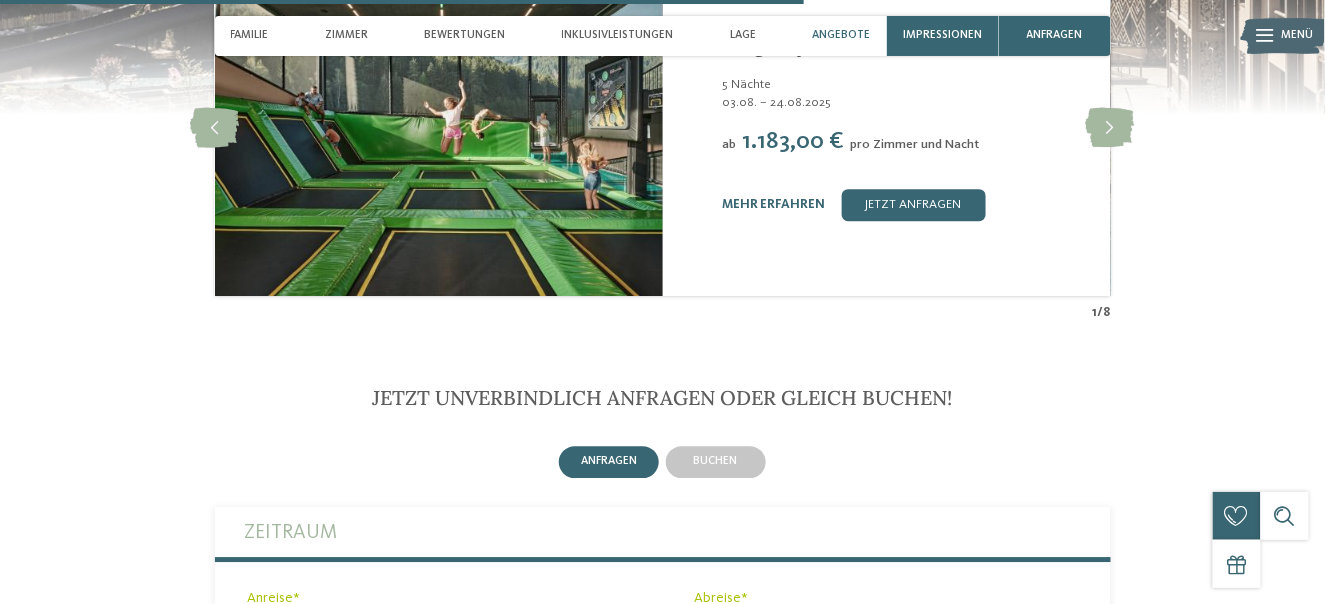 click on "anfragen" at bounding box center (609, 461) 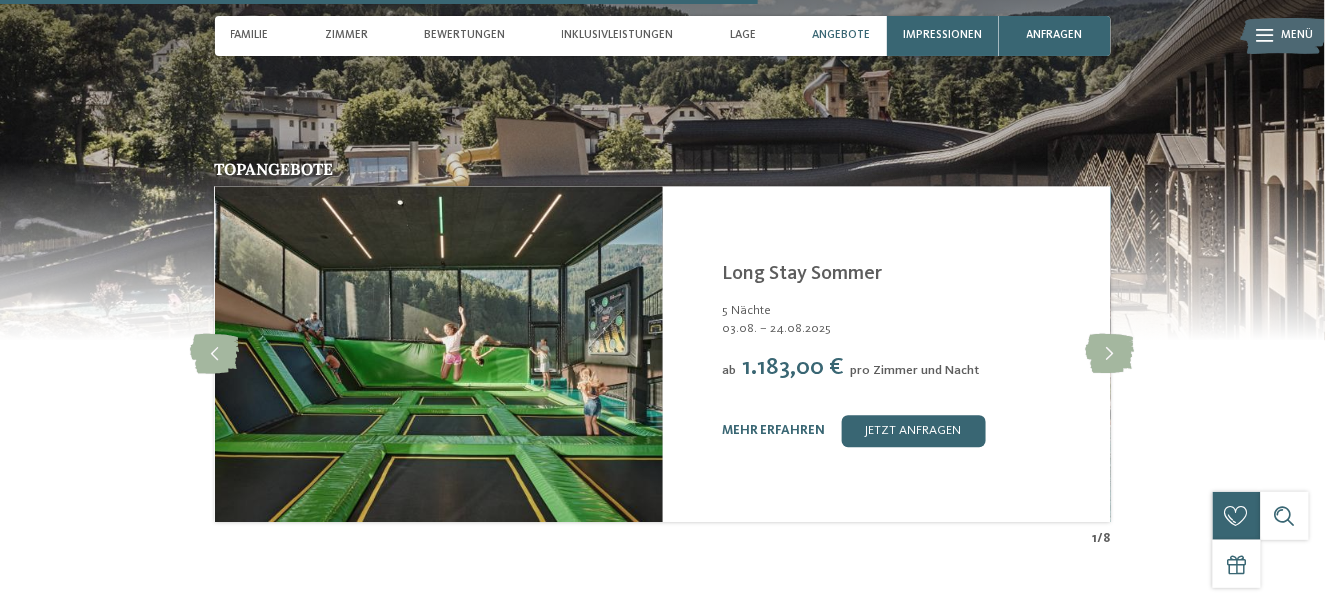 scroll, scrollTop: 3400, scrollLeft: 0, axis: vertical 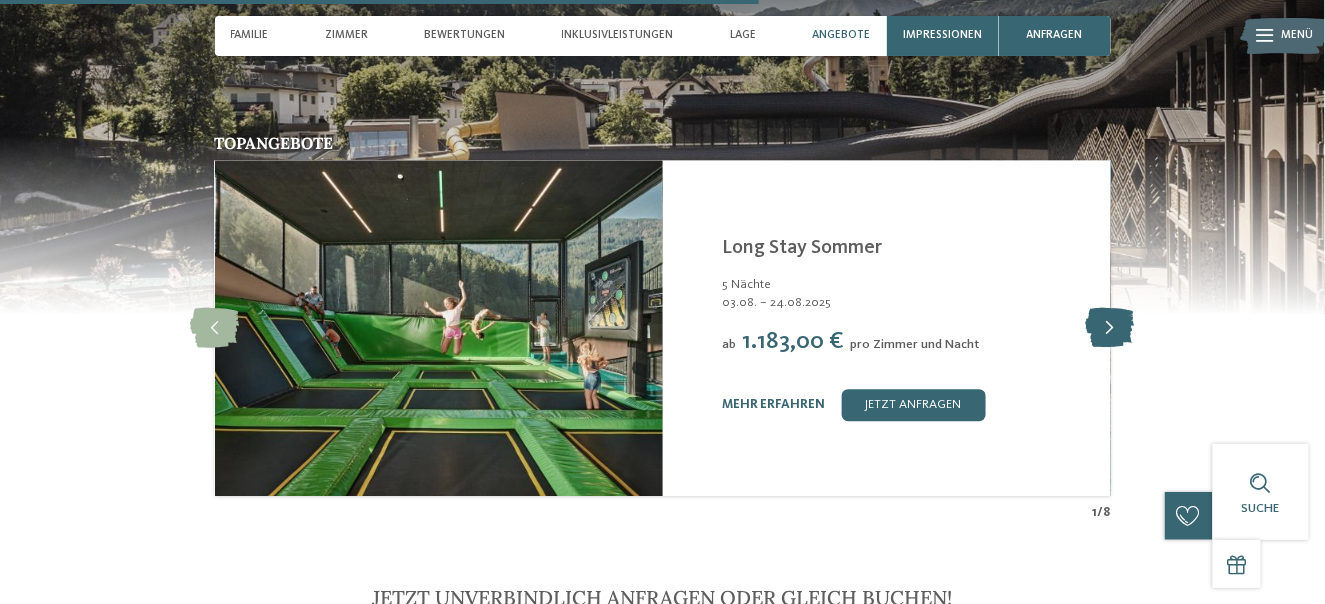 click at bounding box center (1110, 328) 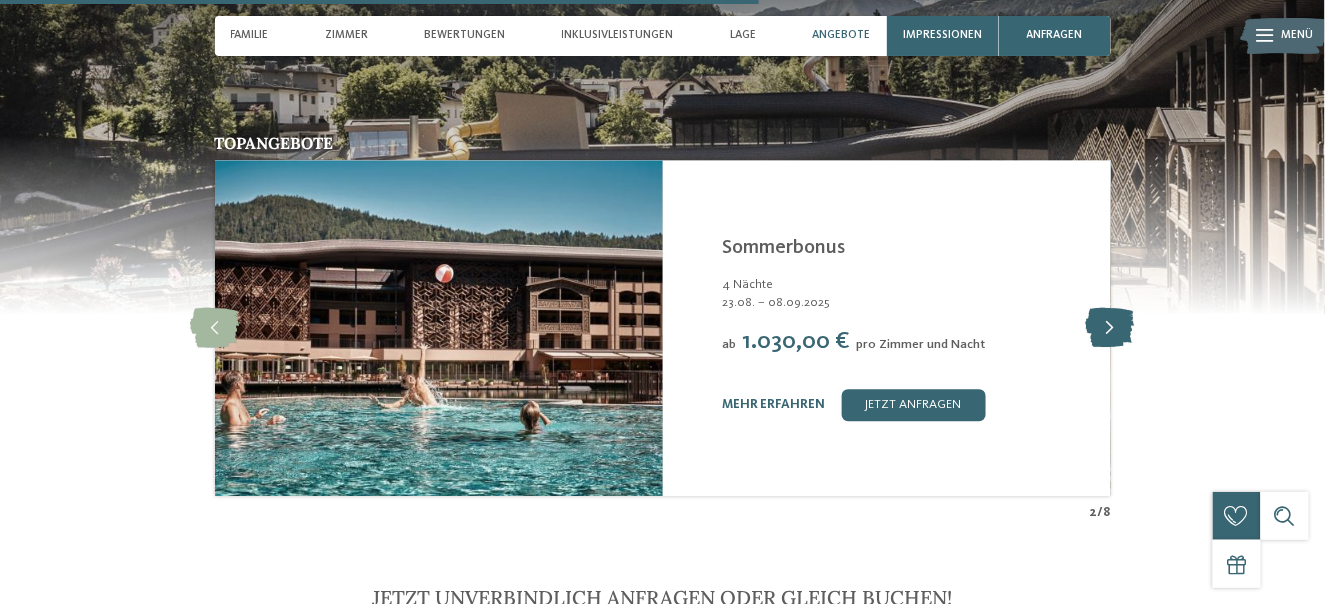 click at bounding box center [1110, 328] 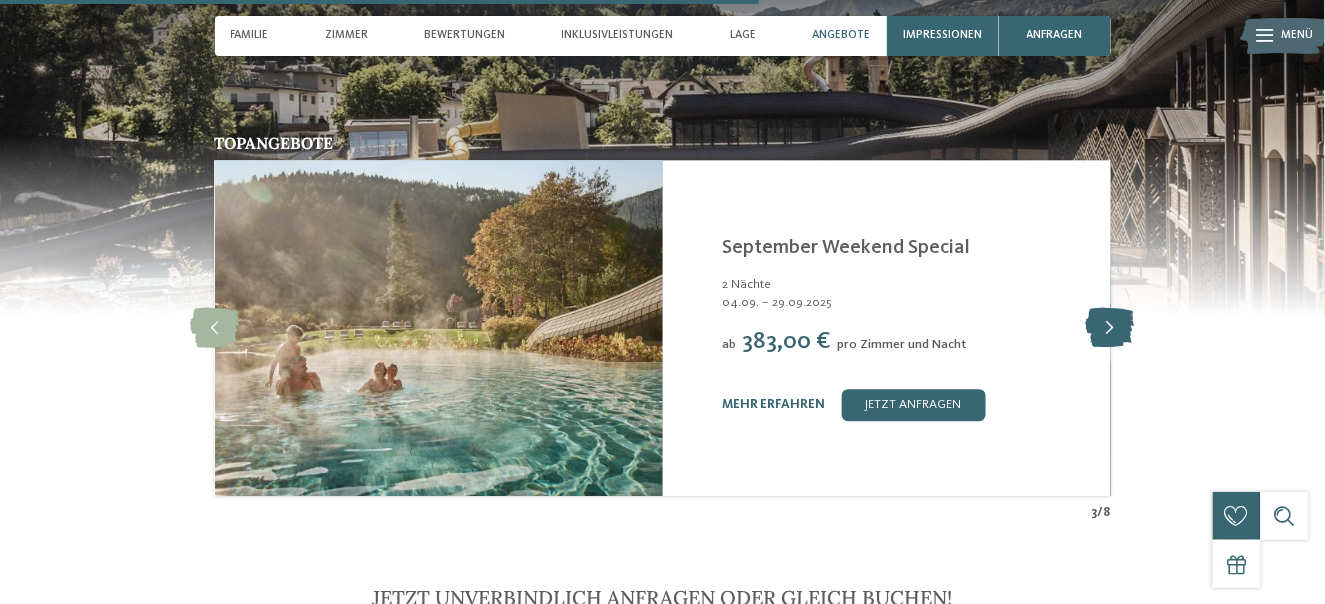 click at bounding box center (1110, 328) 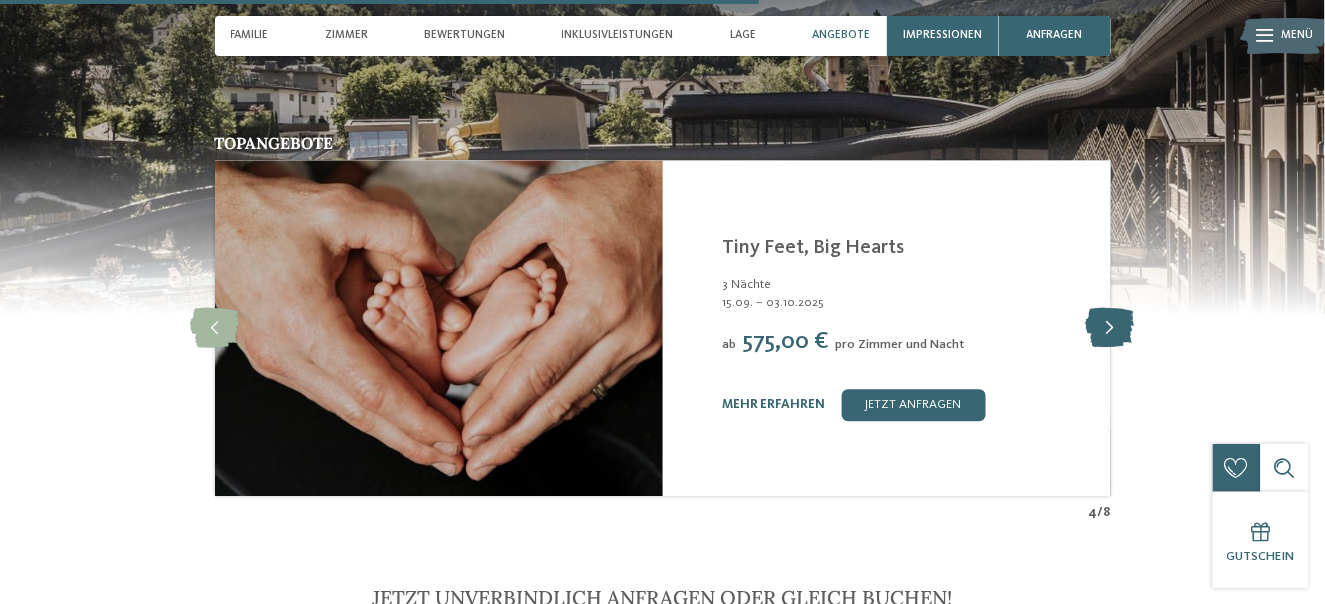 click at bounding box center (1110, 328) 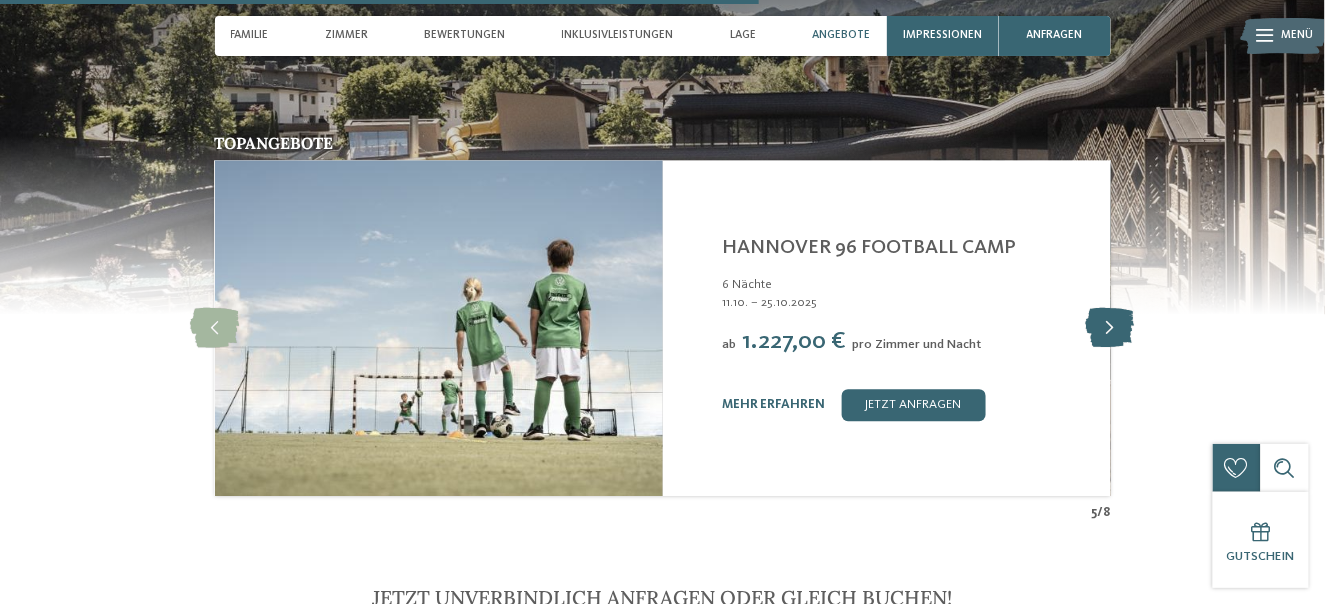 click at bounding box center (1110, 328) 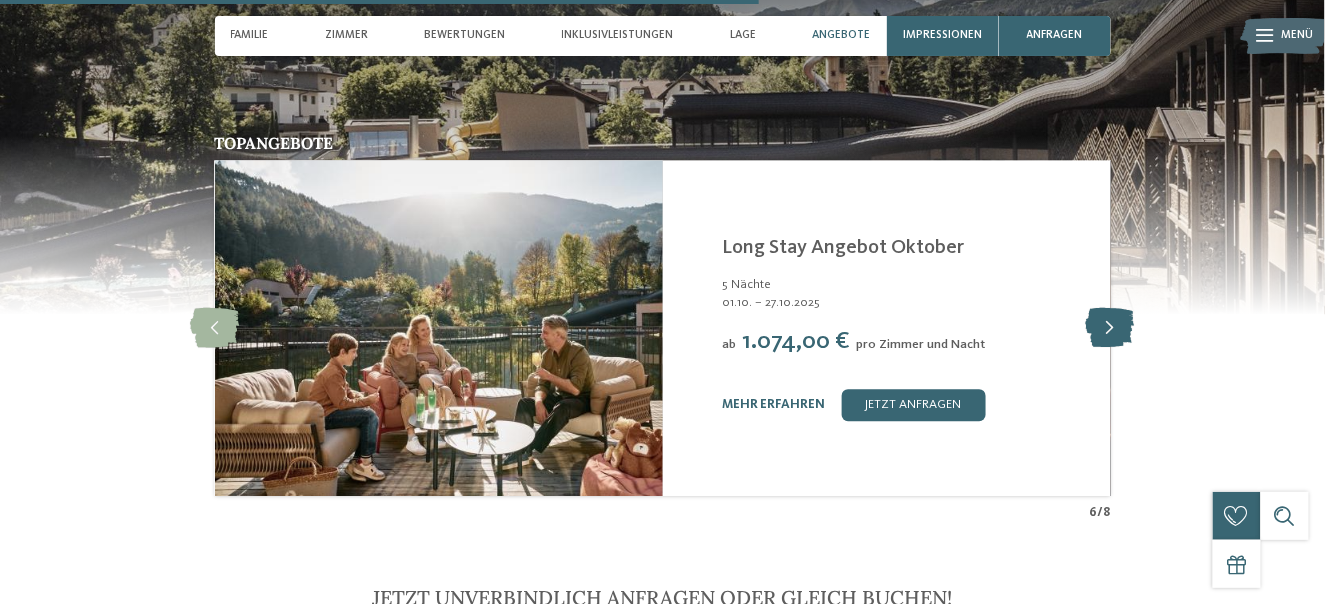 click at bounding box center (1110, 328) 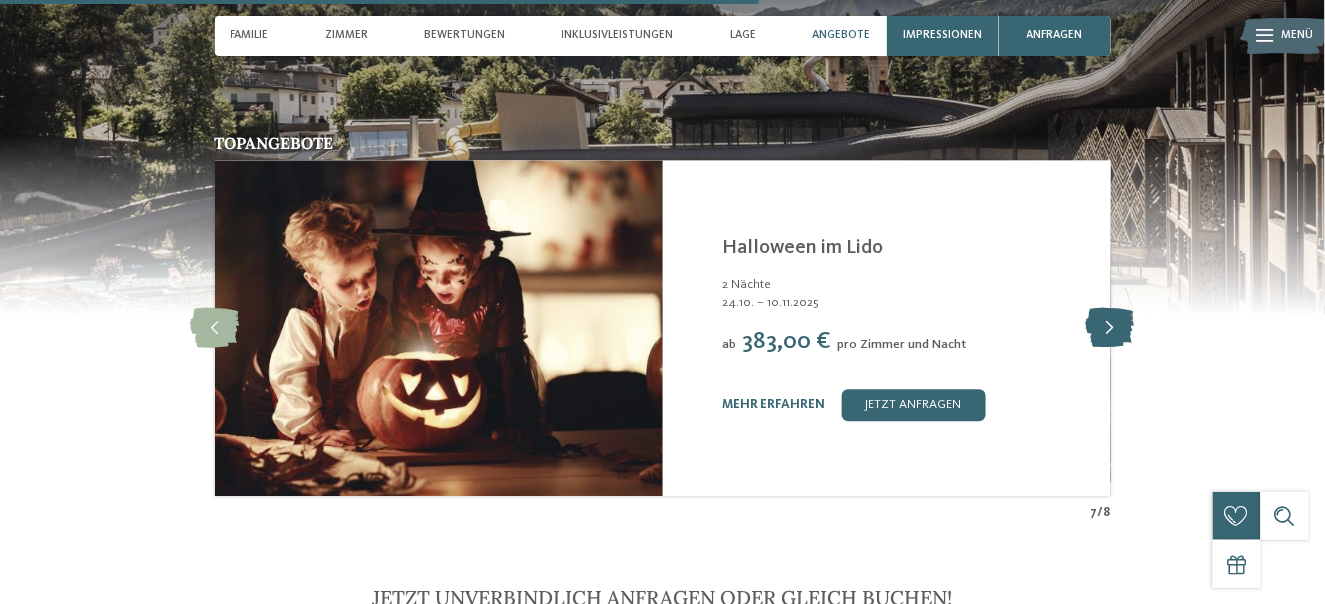 click at bounding box center [1110, 328] 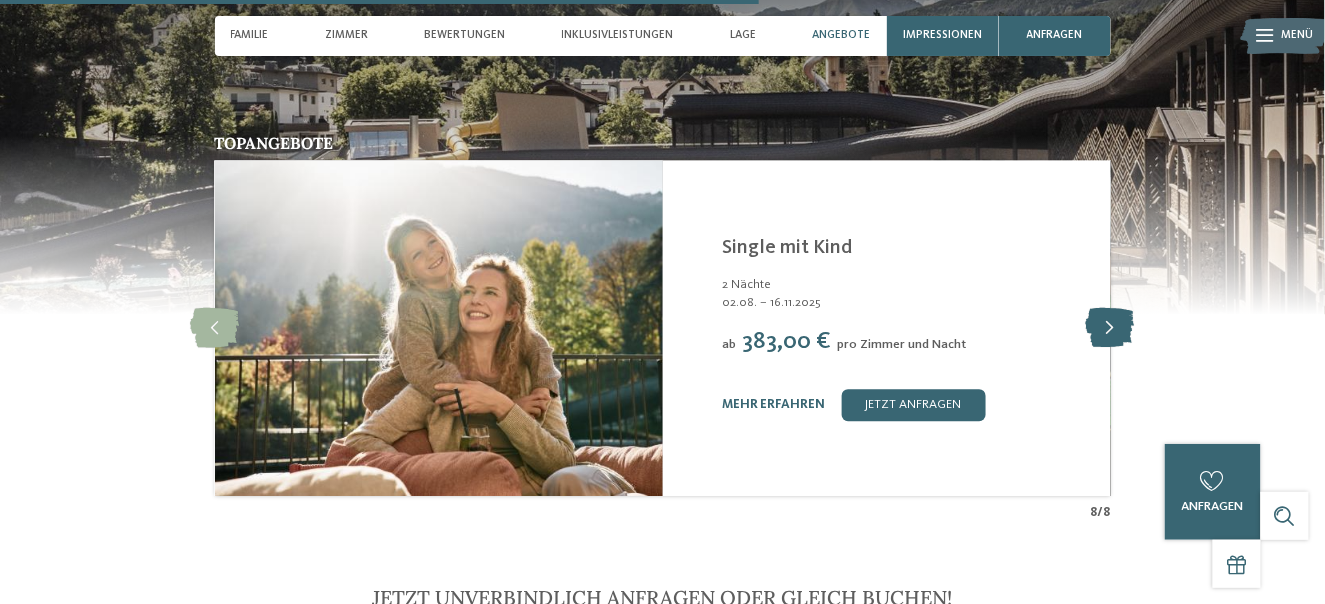 click at bounding box center (1110, 328) 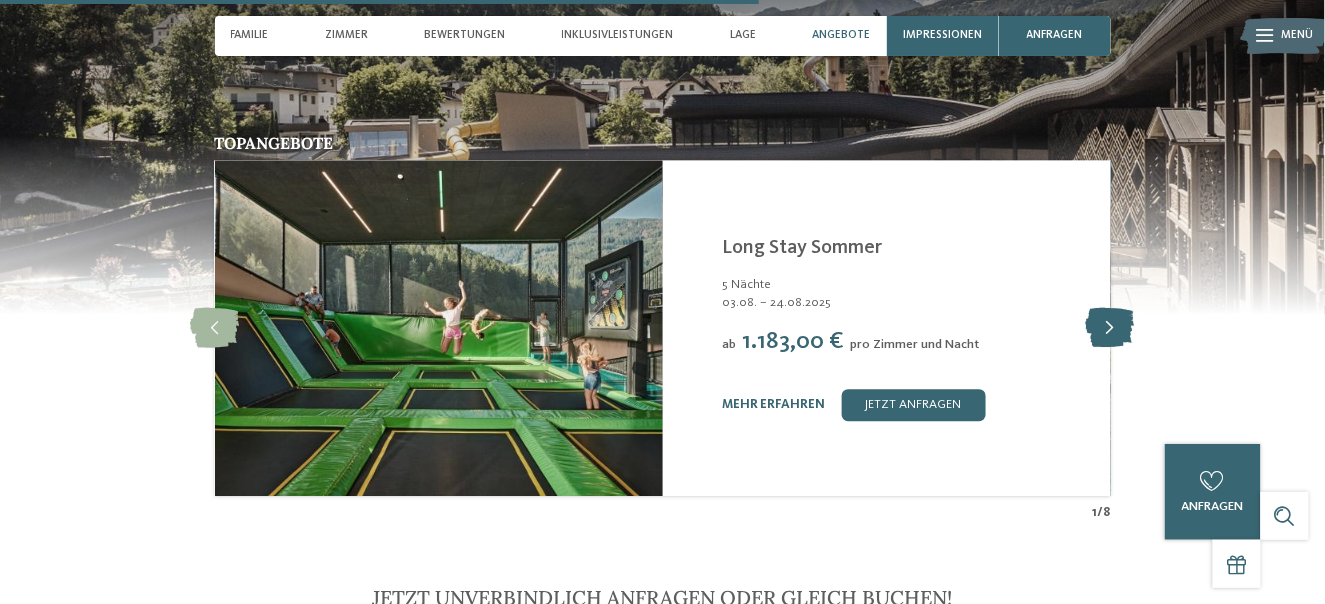 click at bounding box center (1110, 328) 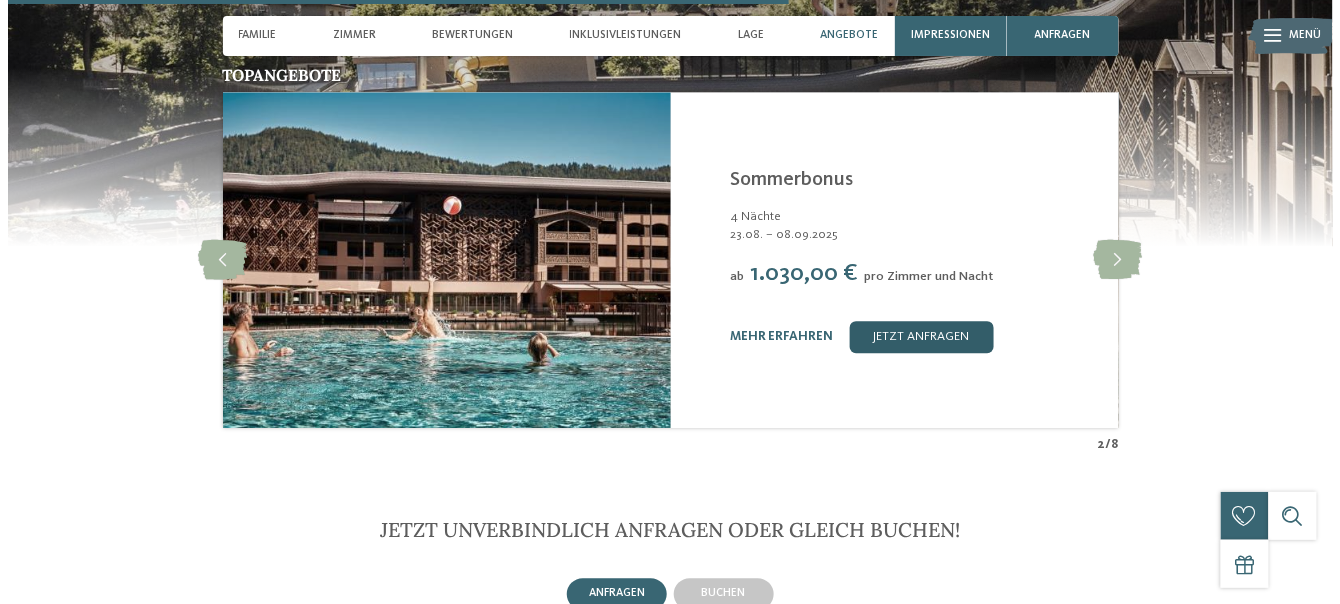 scroll, scrollTop: 3500, scrollLeft: 0, axis: vertical 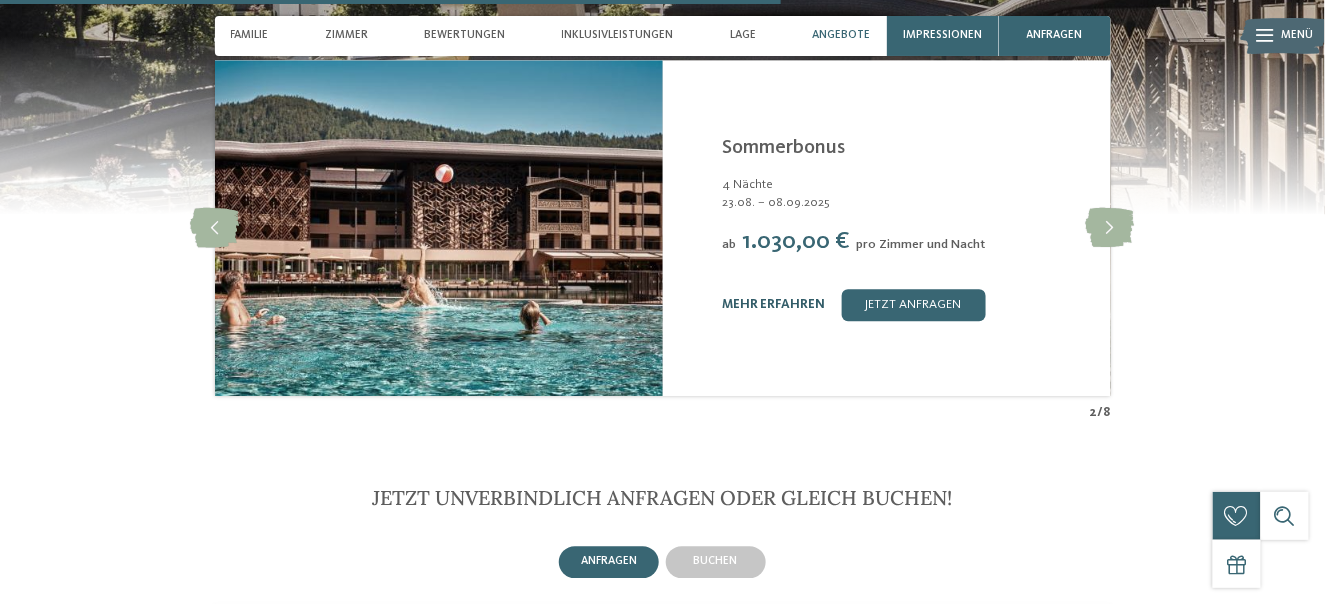 click on "mehr erfahren" at bounding box center [774, 304] 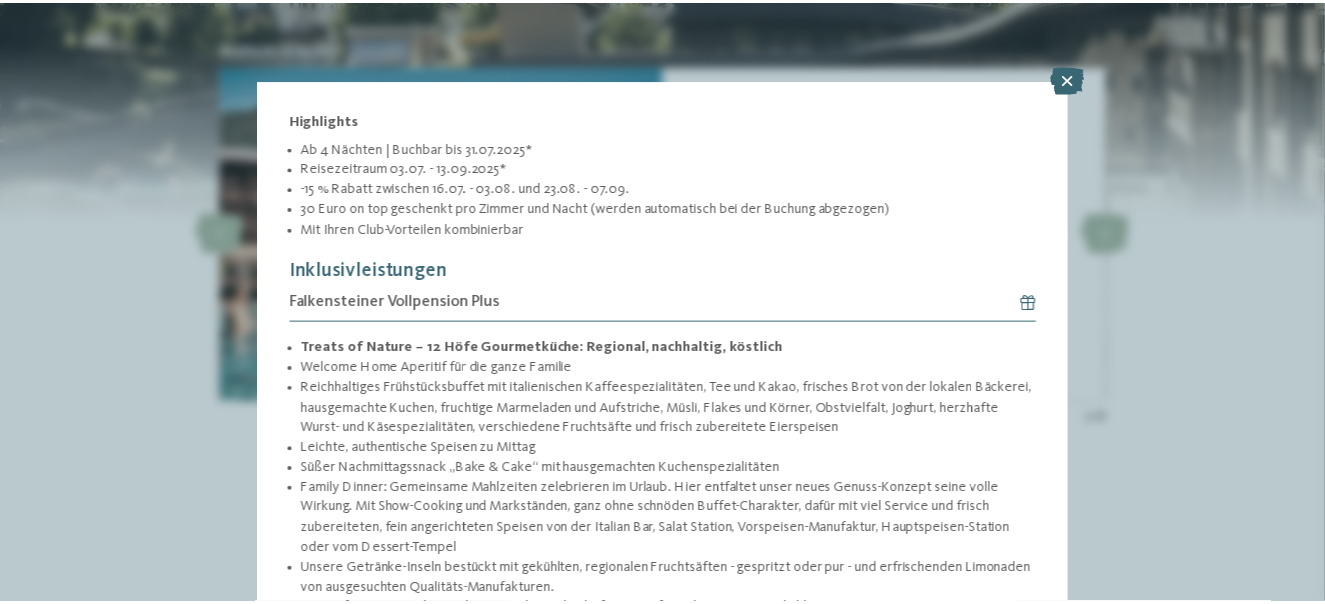 scroll, scrollTop: 0, scrollLeft: 0, axis: both 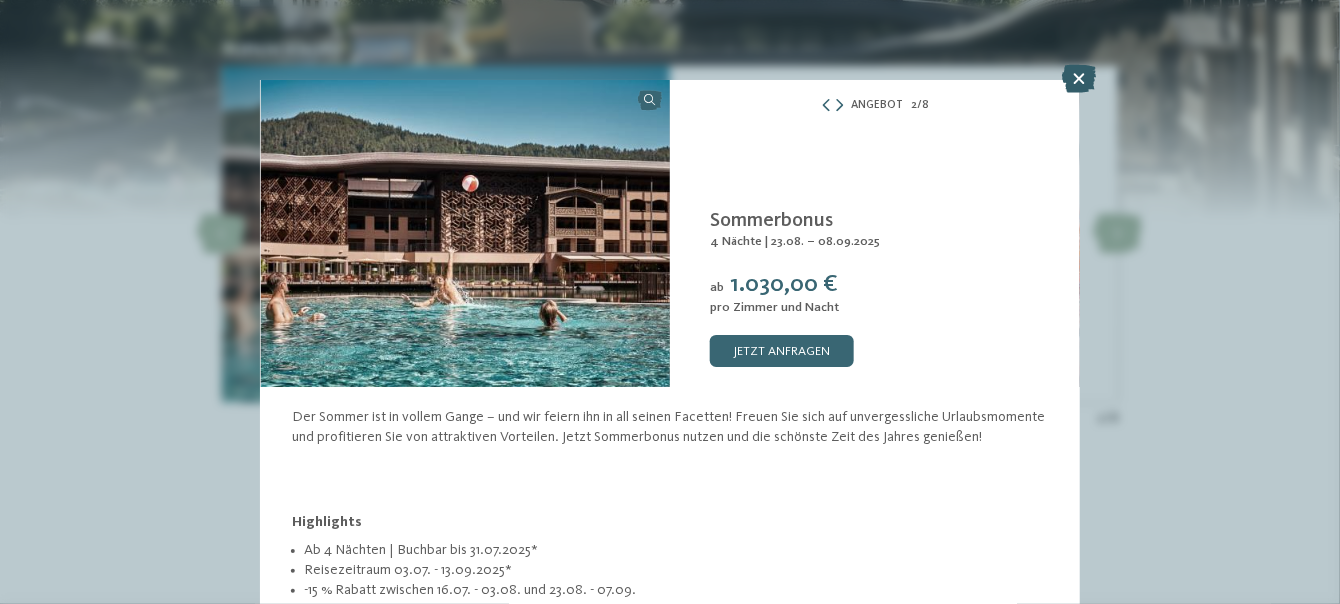 click at bounding box center [1080, 79] 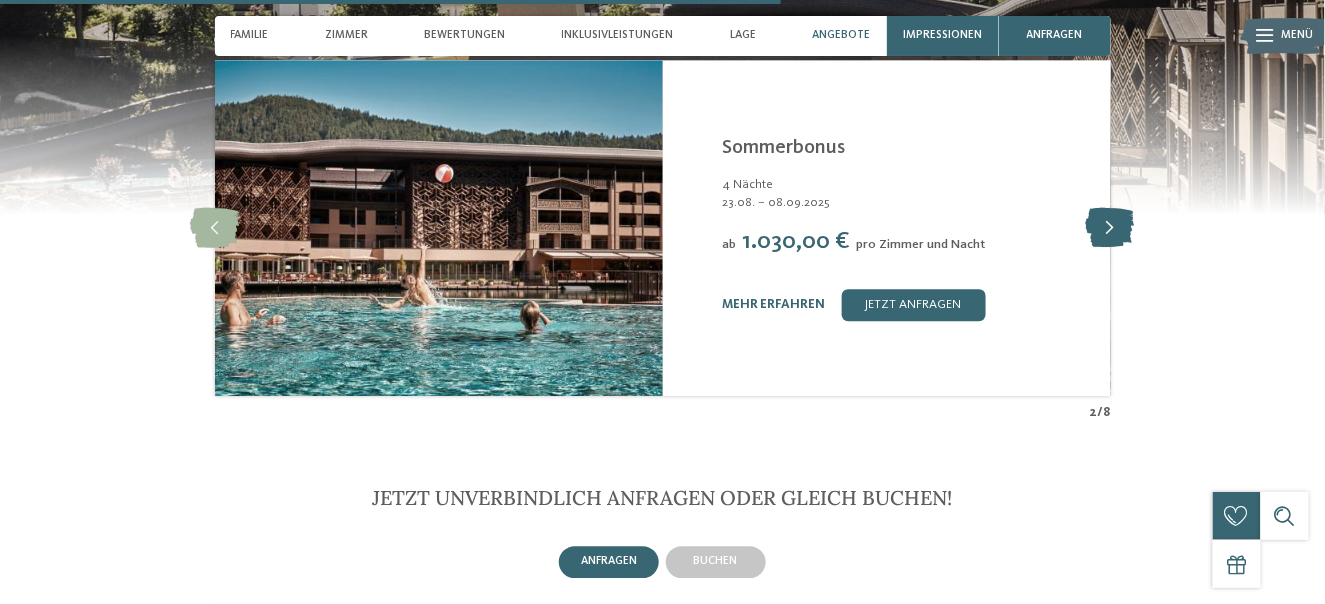 click at bounding box center (1110, 228) 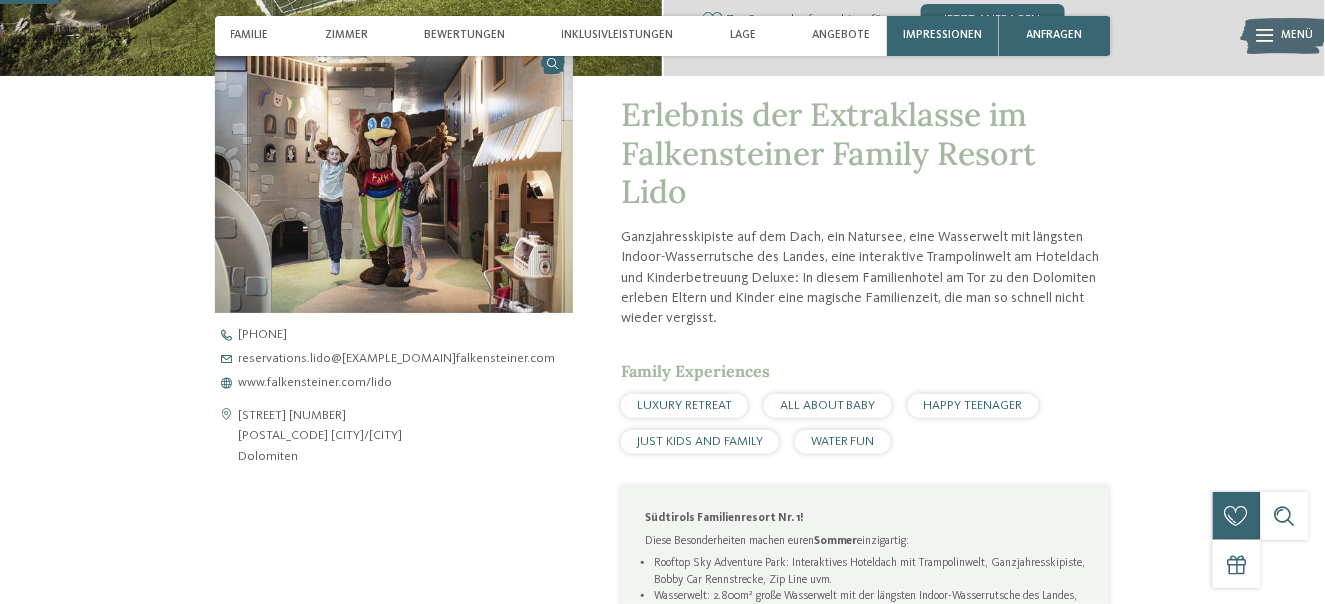 scroll, scrollTop: 0, scrollLeft: 0, axis: both 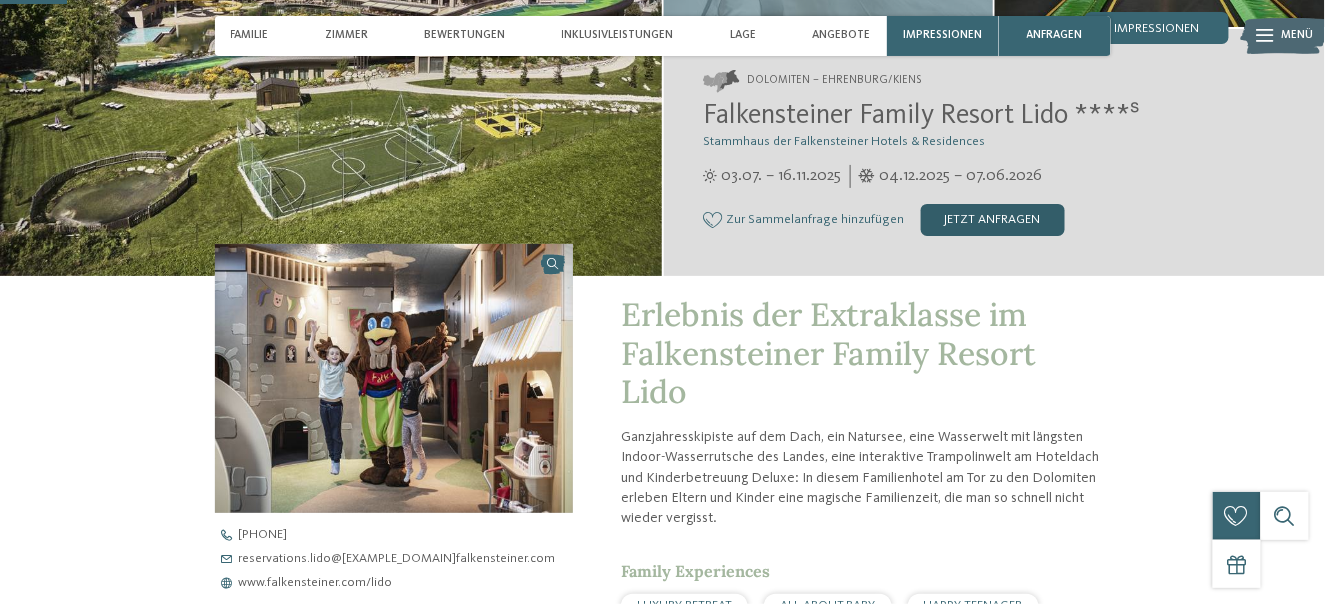 click on "jetzt anfragen" at bounding box center [993, 220] 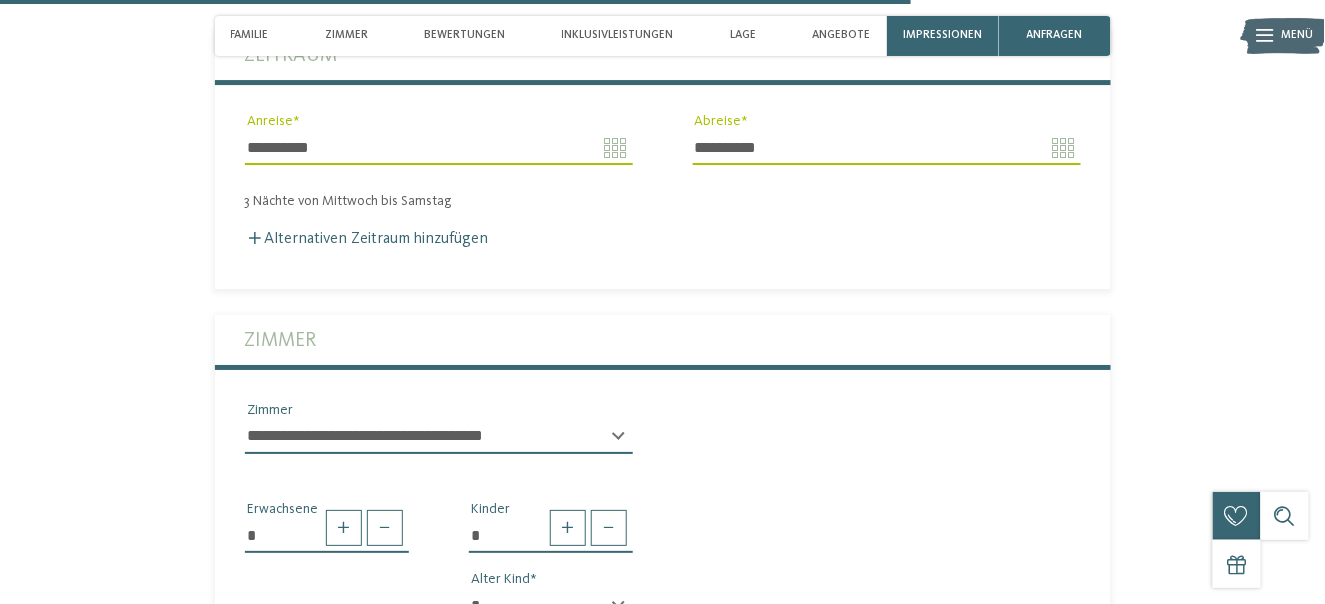 scroll, scrollTop: 4176, scrollLeft: 0, axis: vertical 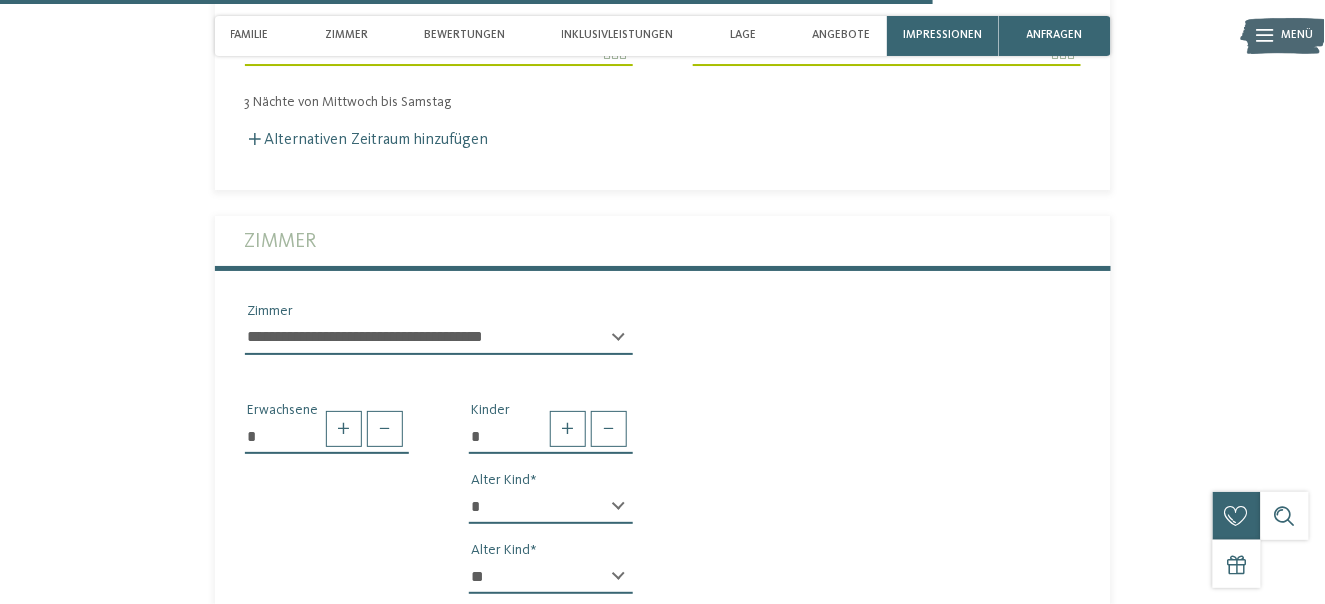 click on "**********" at bounding box center (439, 346) 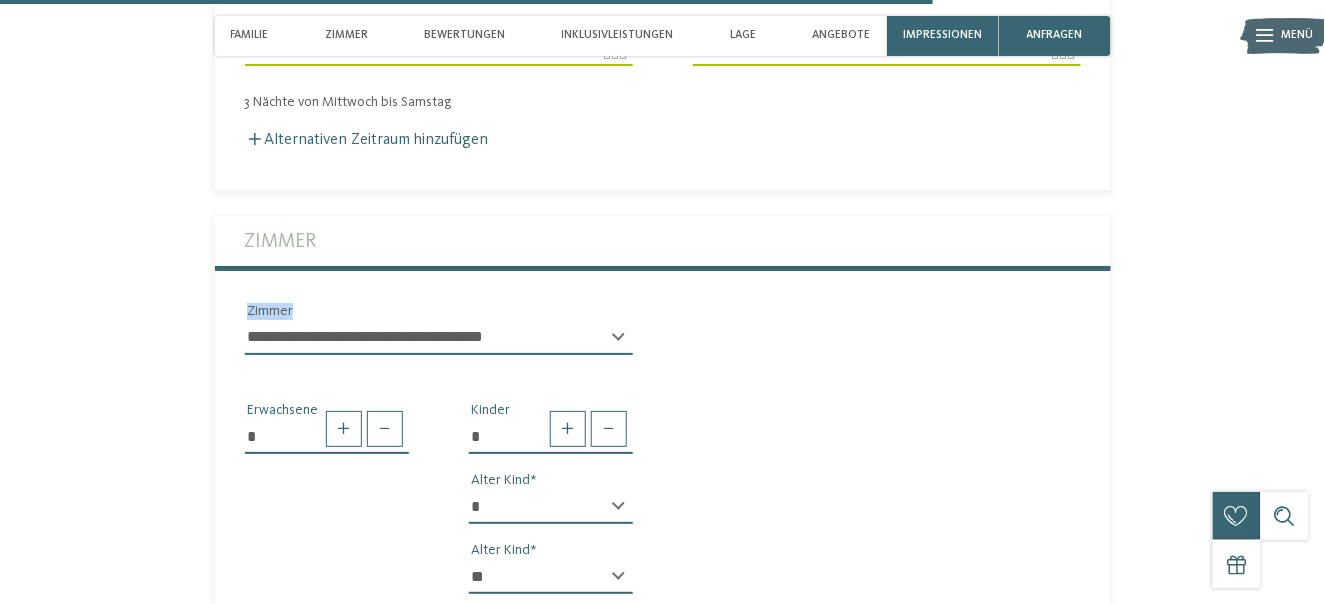 click on "**********" at bounding box center (439, 346) 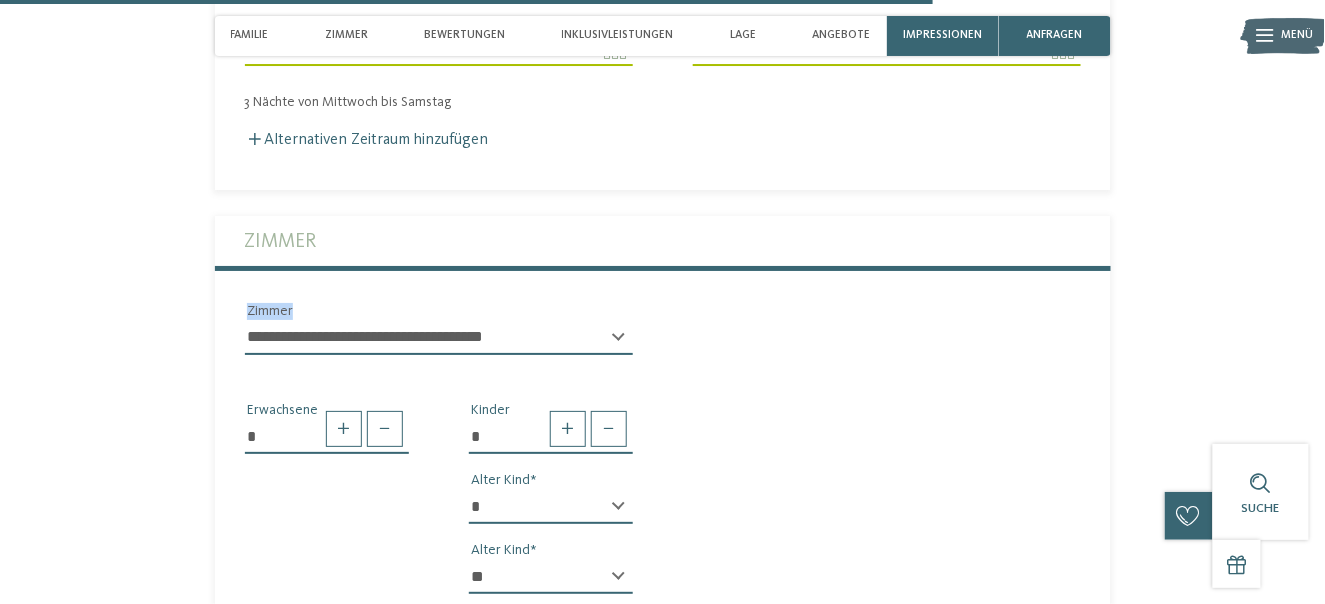 click on "**********" at bounding box center [439, 338] 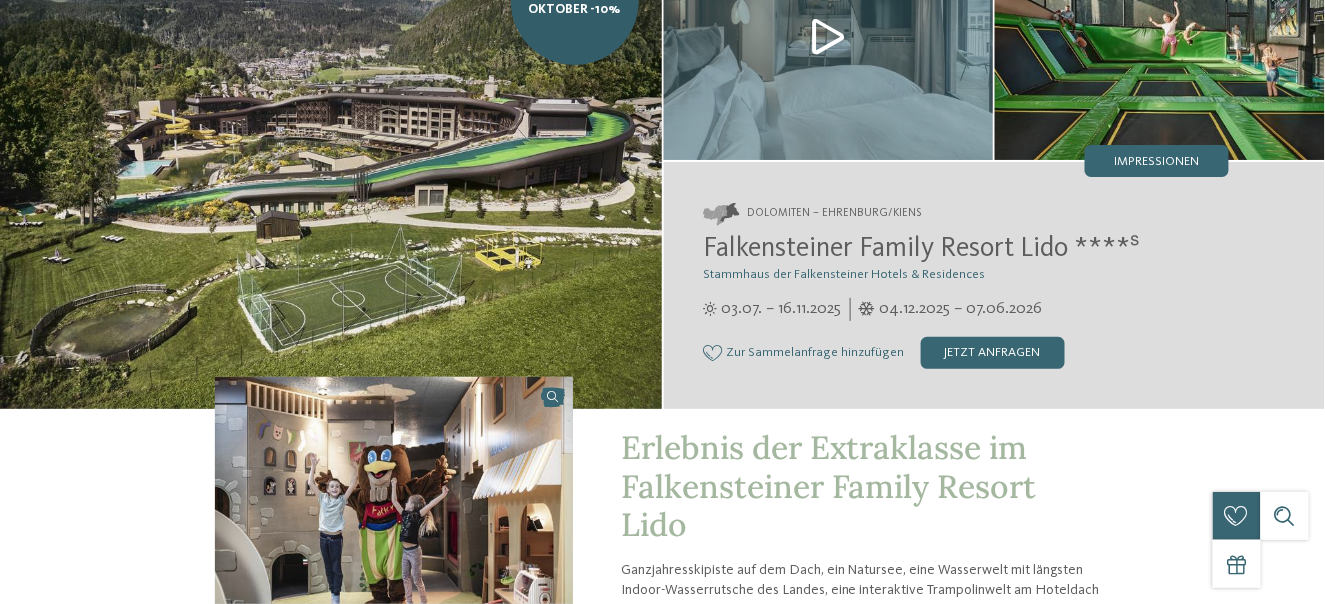 scroll, scrollTop: 0, scrollLeft: 0, axis: both 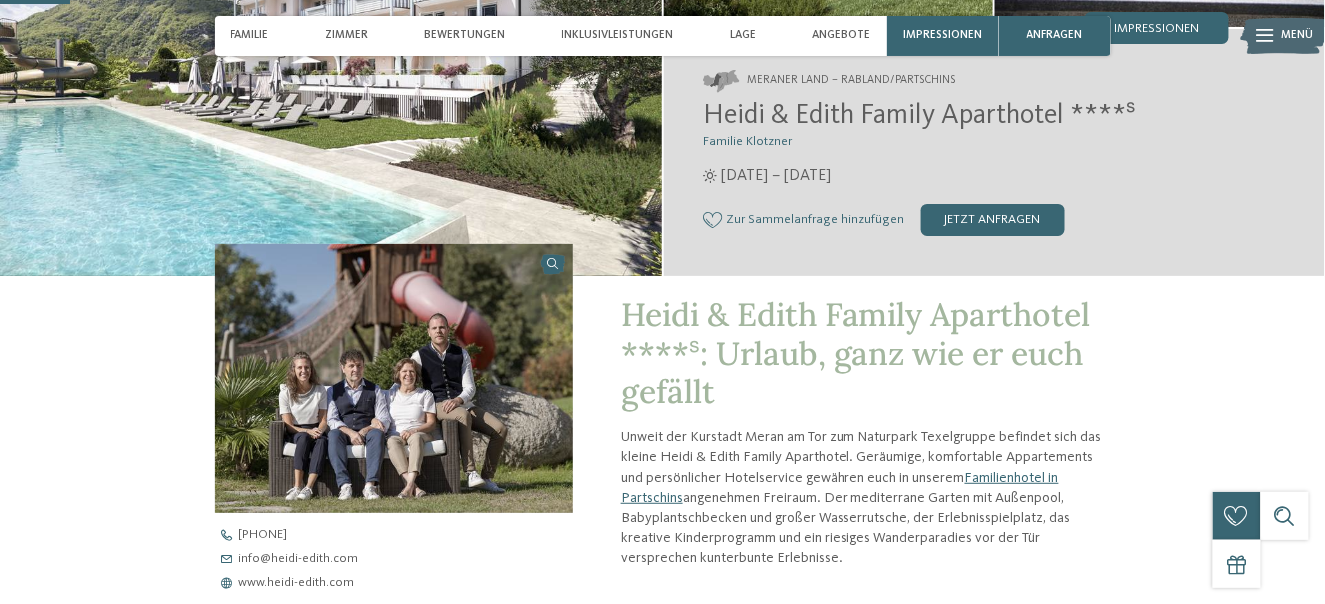 click at bounding box center (394, 378) 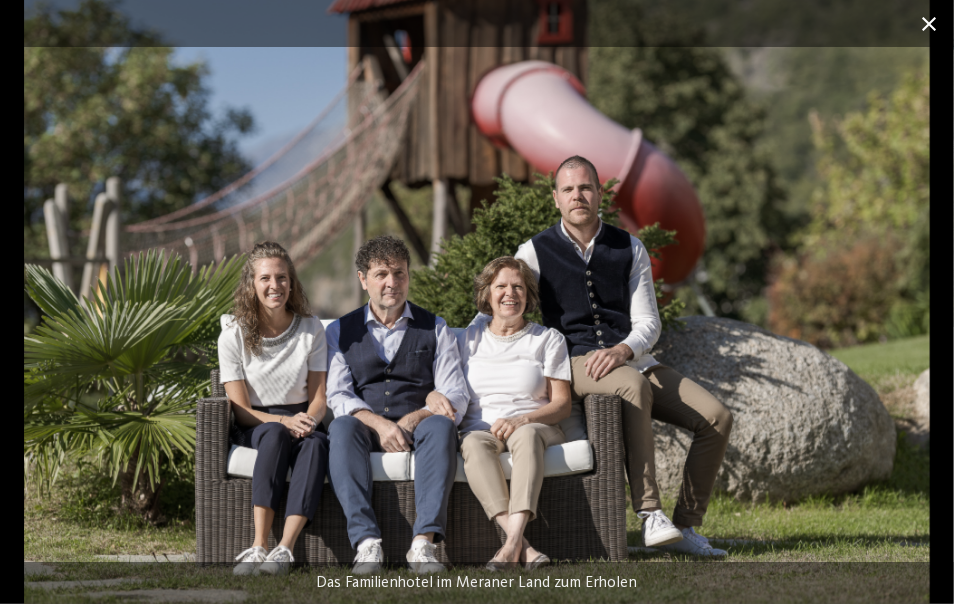click at bounding box center [929, 23] 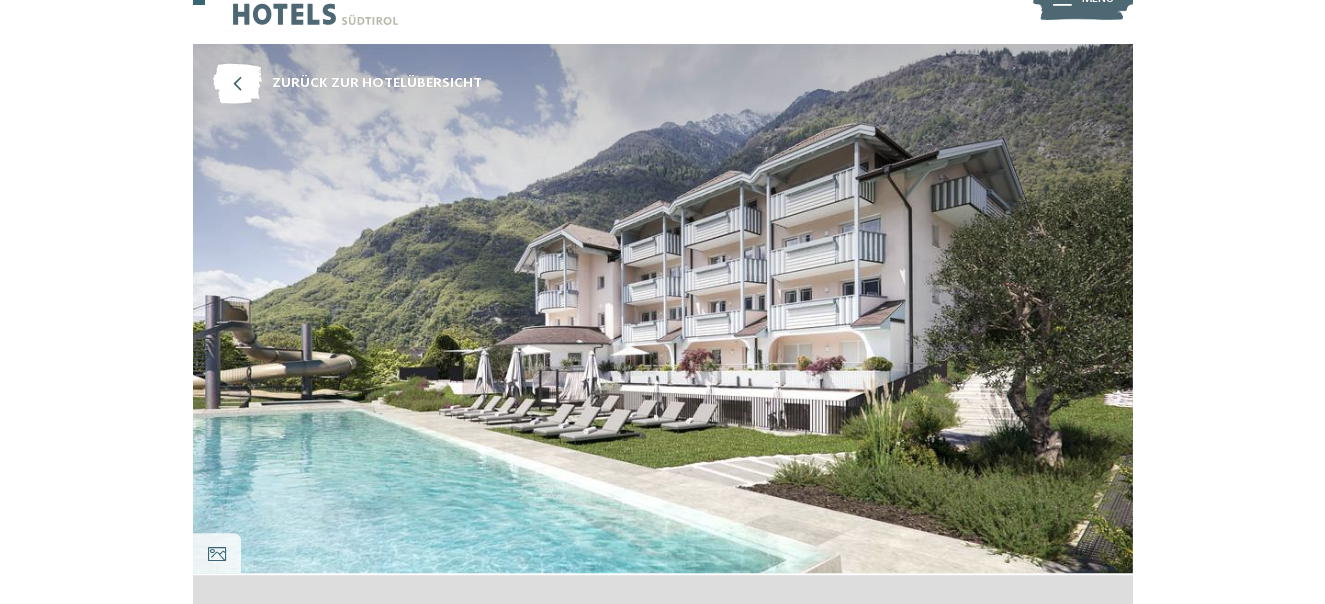 scroll, scrollTop: 0, scrollLeft: 0, axis: both 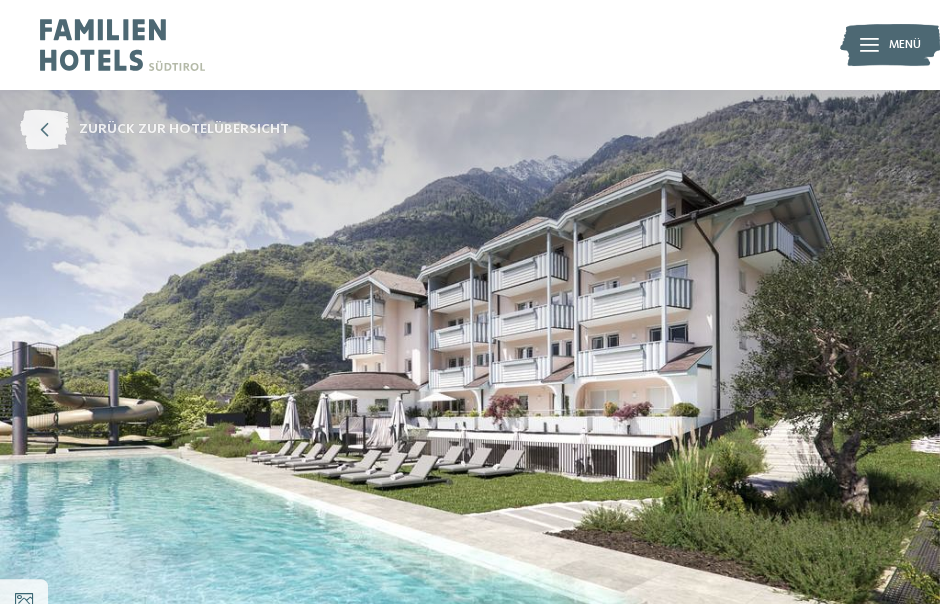 click at bounding box center [44, 130] 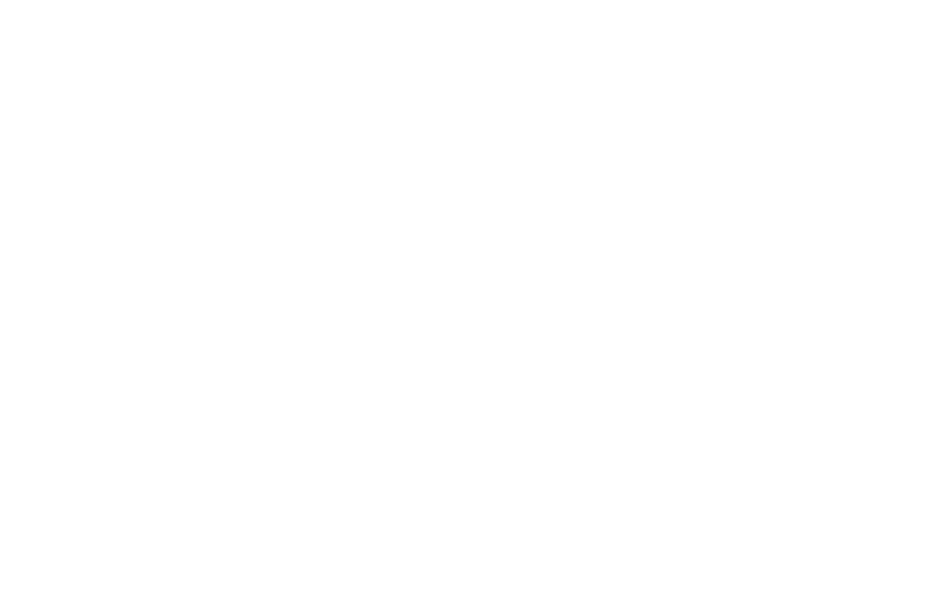 scroll, scrollTop: 0, scrollLeft: 0, axis: both 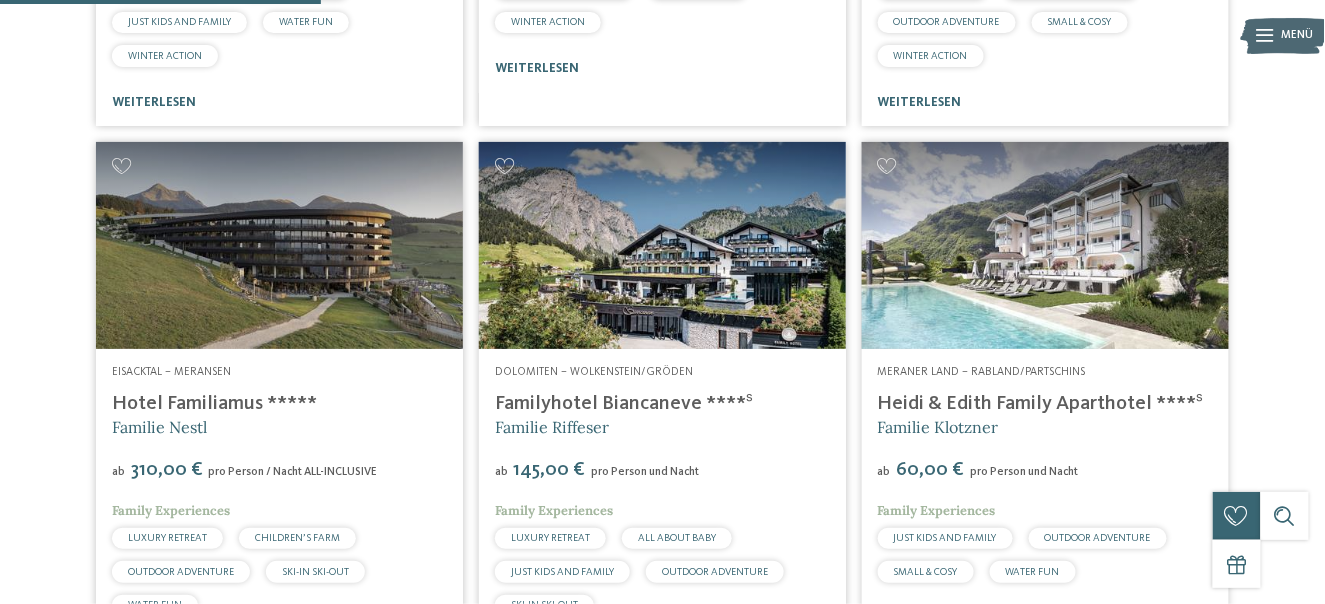 click on "Heidi & Edith Family Aparthotel ****ˢ" at bounding box center (1041, 404) 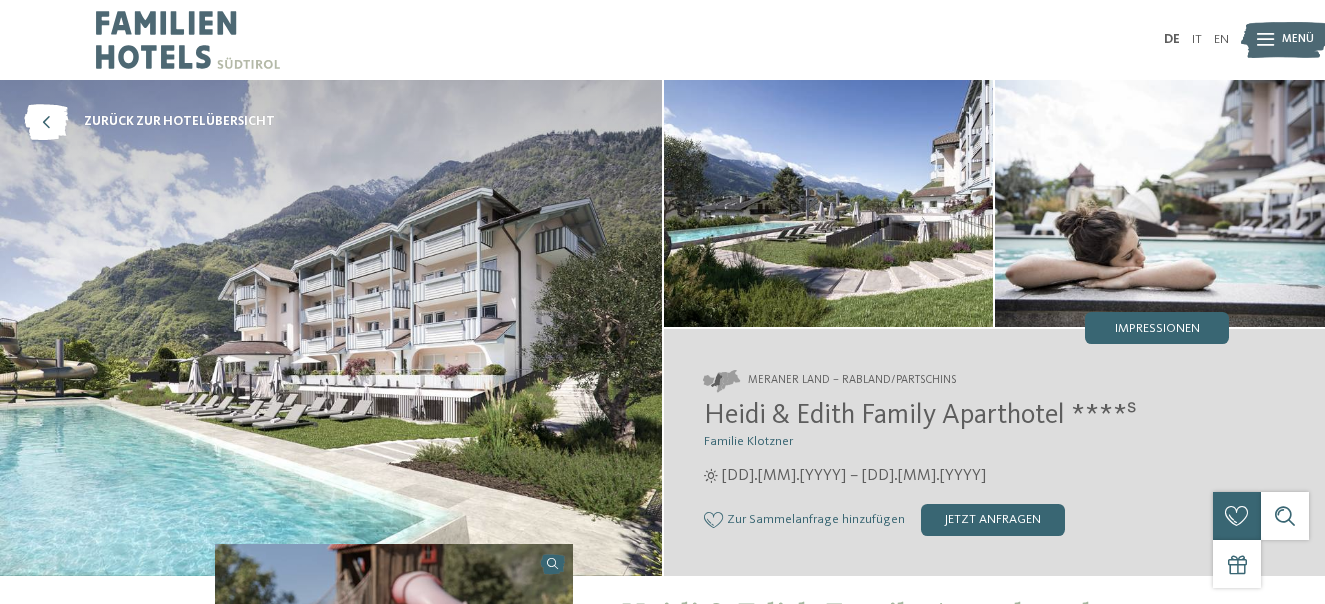 scroll, scrollTop: 0, scrollLeft: 0, axis: both 